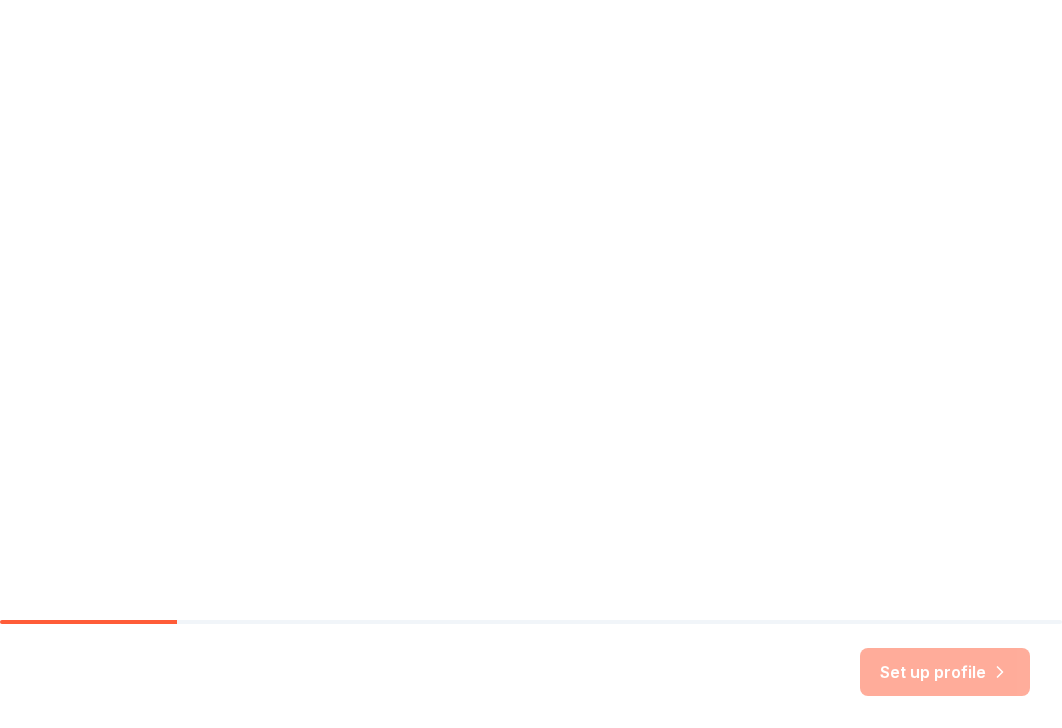 scroll, scrollTop: 0, scrollLeft: 0, axis: both 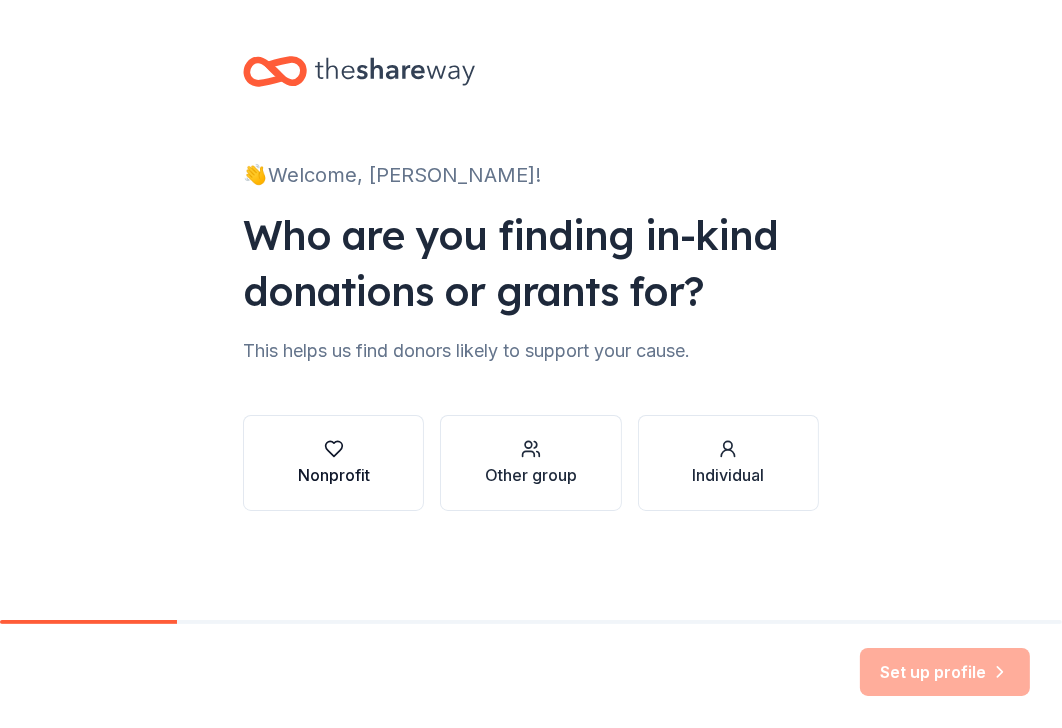 click on "Nonprofit" at bounding box center [333, 463] 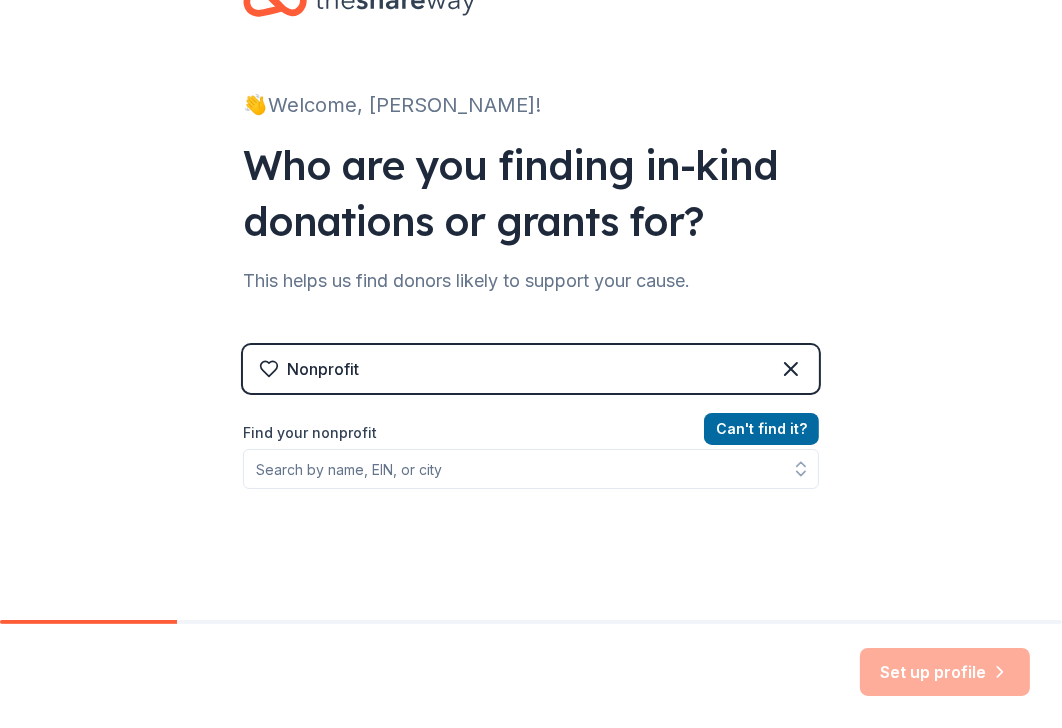 scroll, scrollTop: 100, scrollLeft: 0, axis: vertical 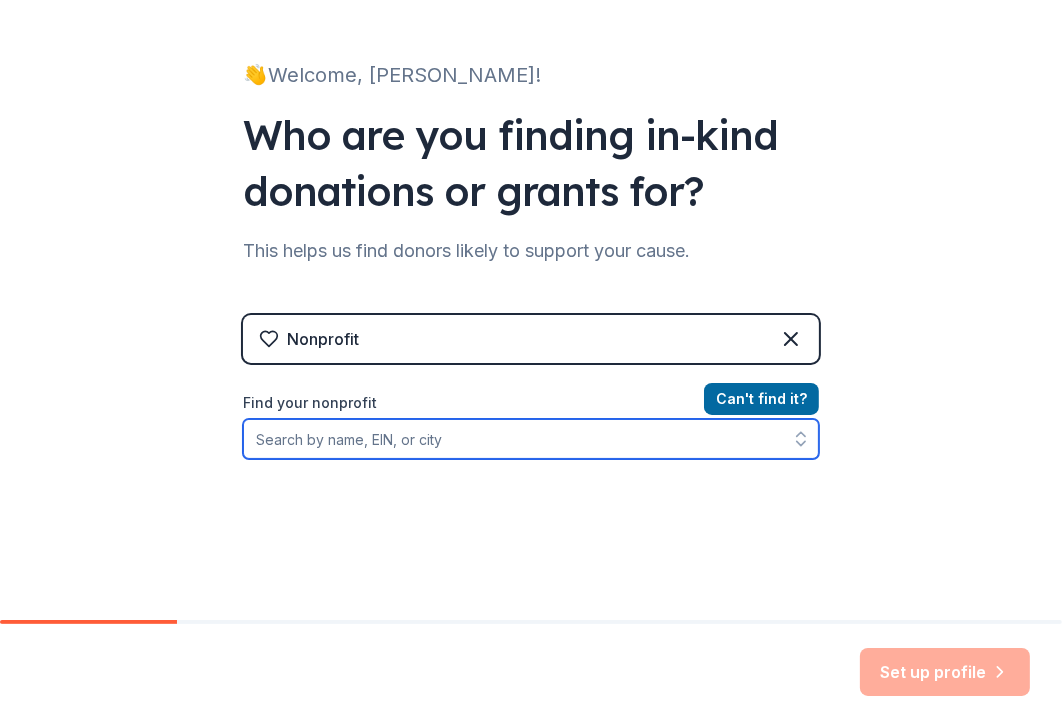 click on "Find your nonprofit" at bounding box center (531, 439) 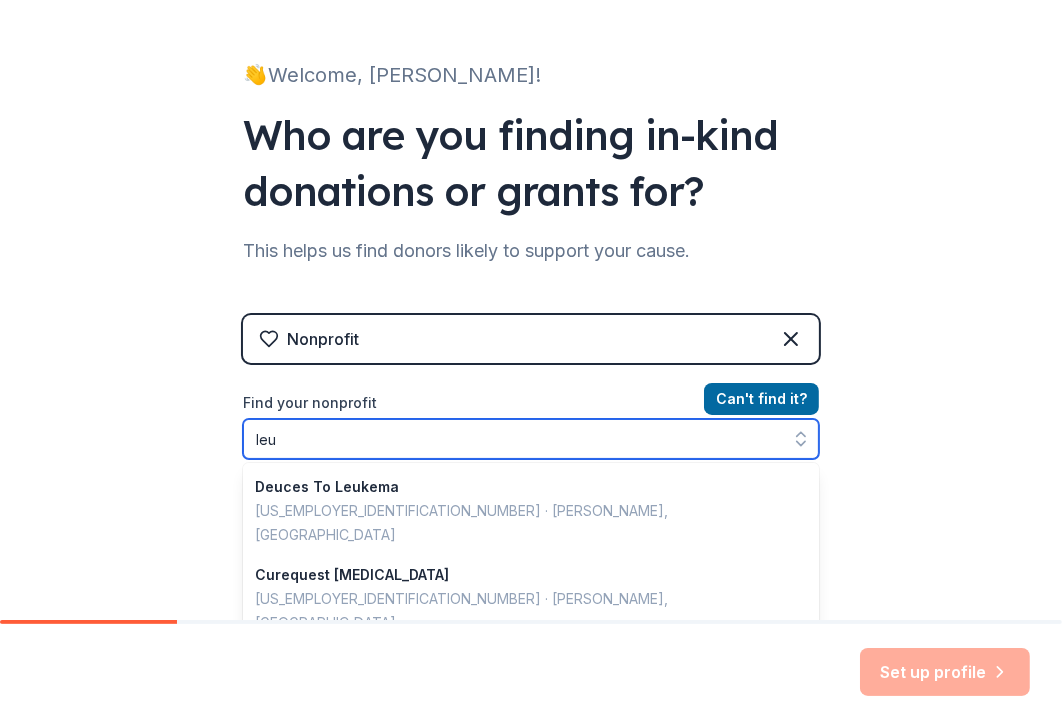 type on "le" 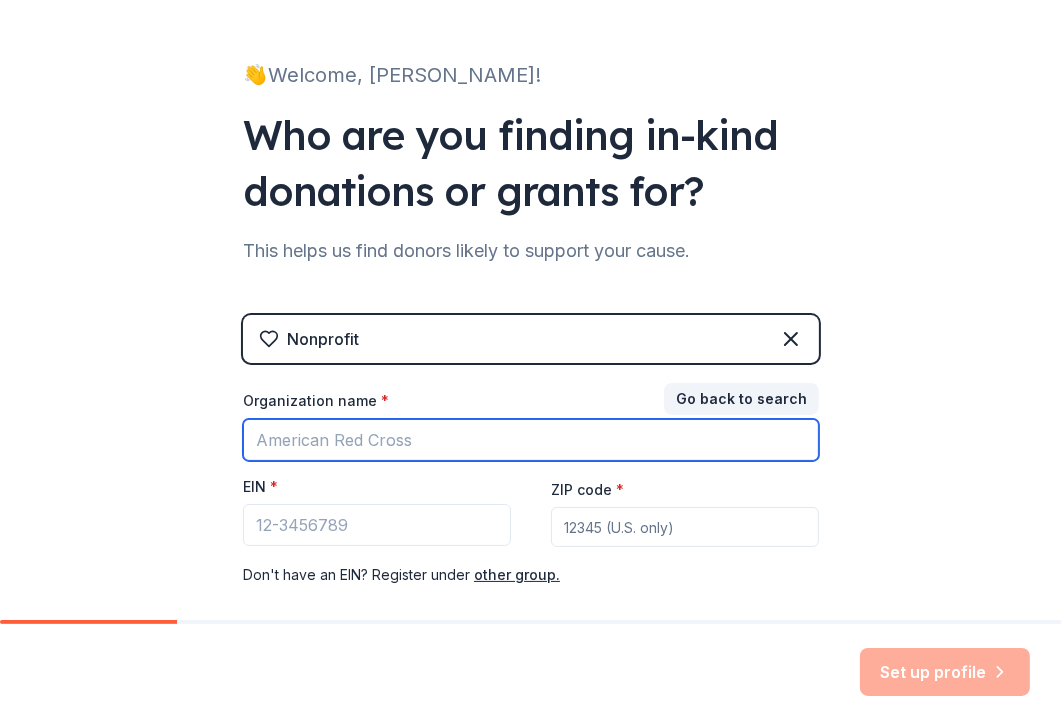 click on "Organization name *" at bounding box center (531, 440) 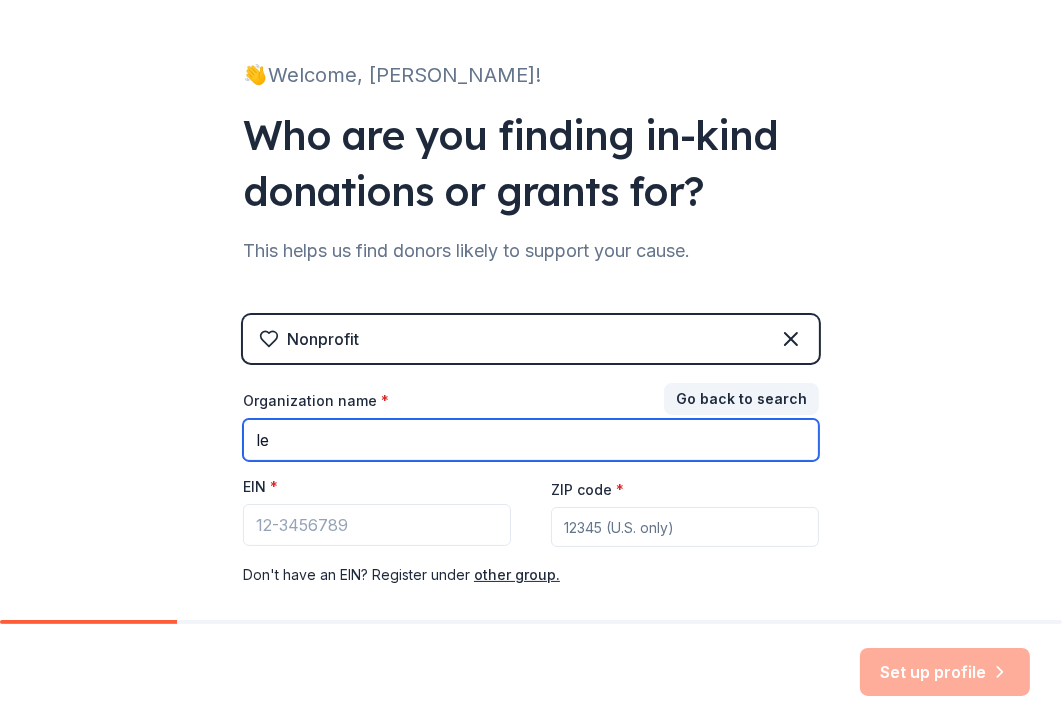 type on "l" 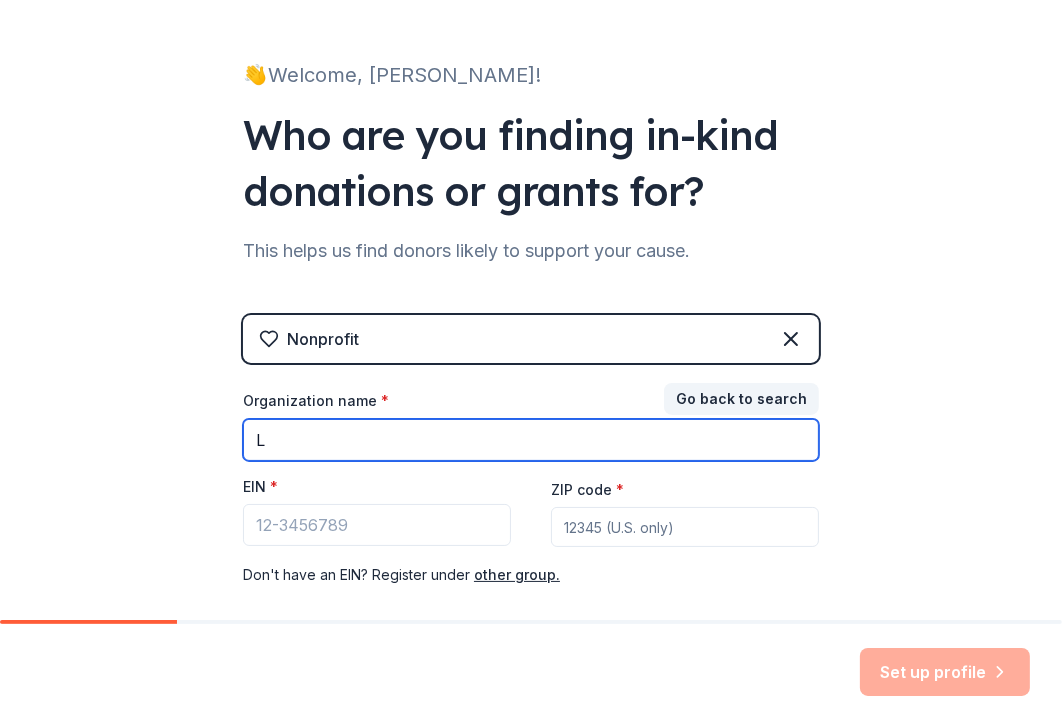 click on "L" at bounding box center [531, 440] 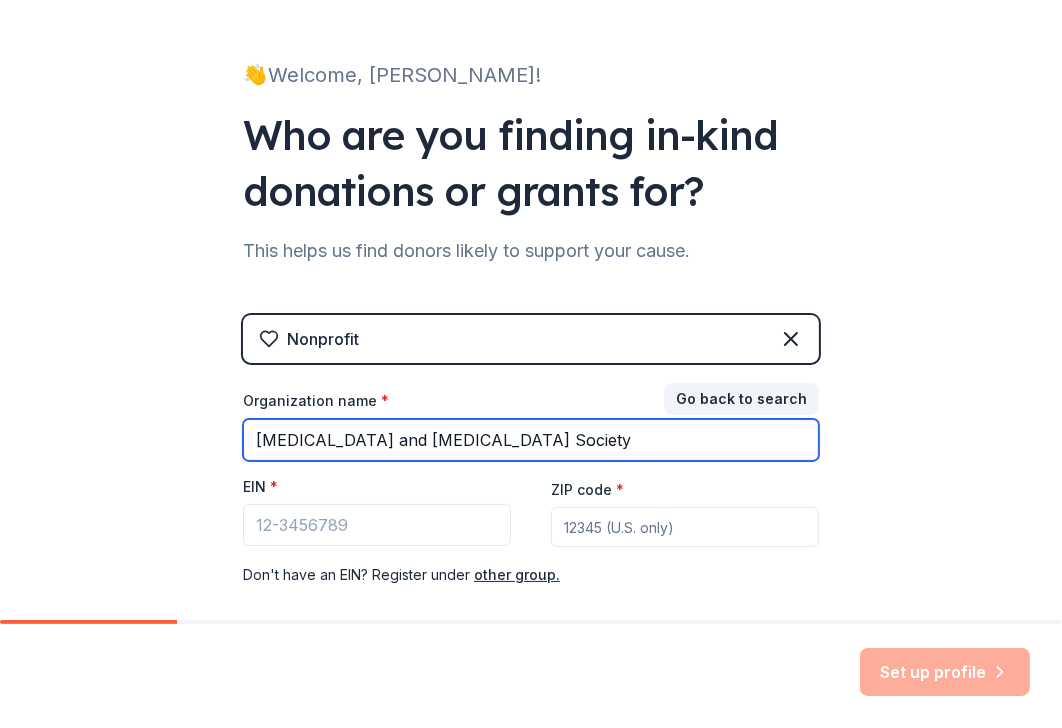 type on "Leukemia and Lymphoma Society" 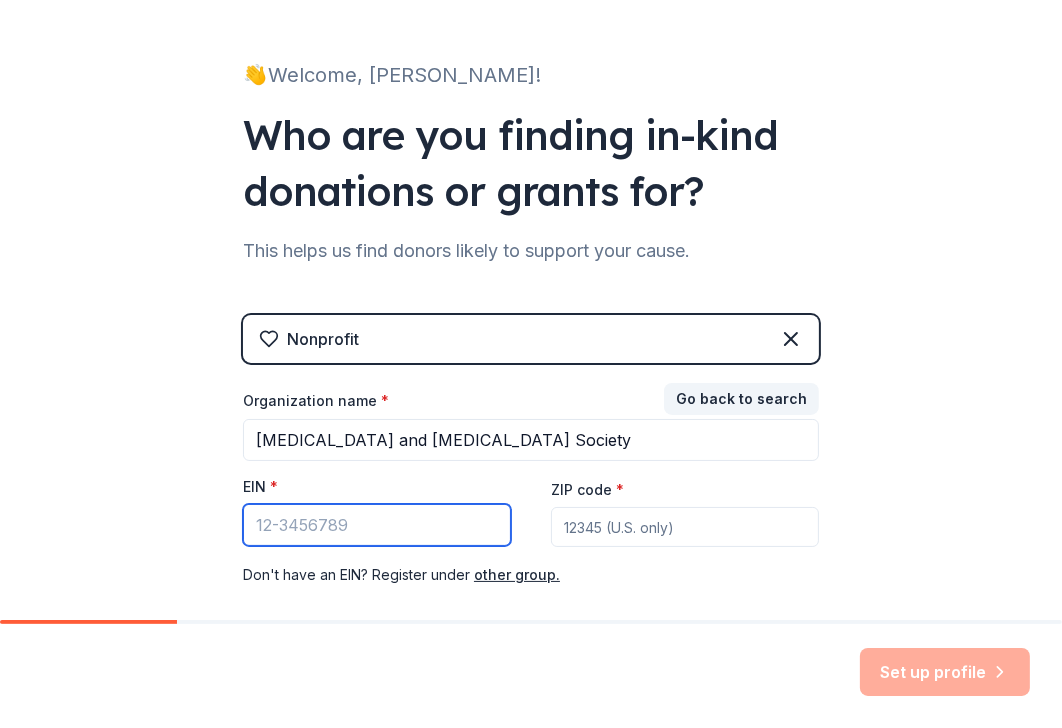 click on "EIN *" at bounding box center [377, 525] 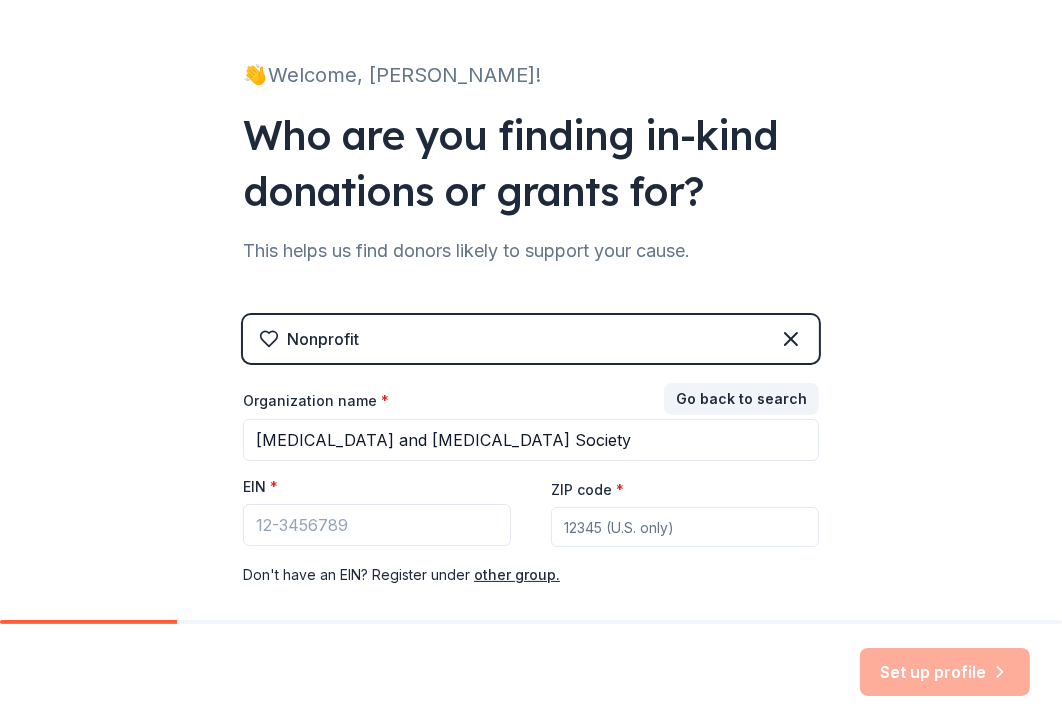 click on "ZIP code *" at bounding box center [685, 527] 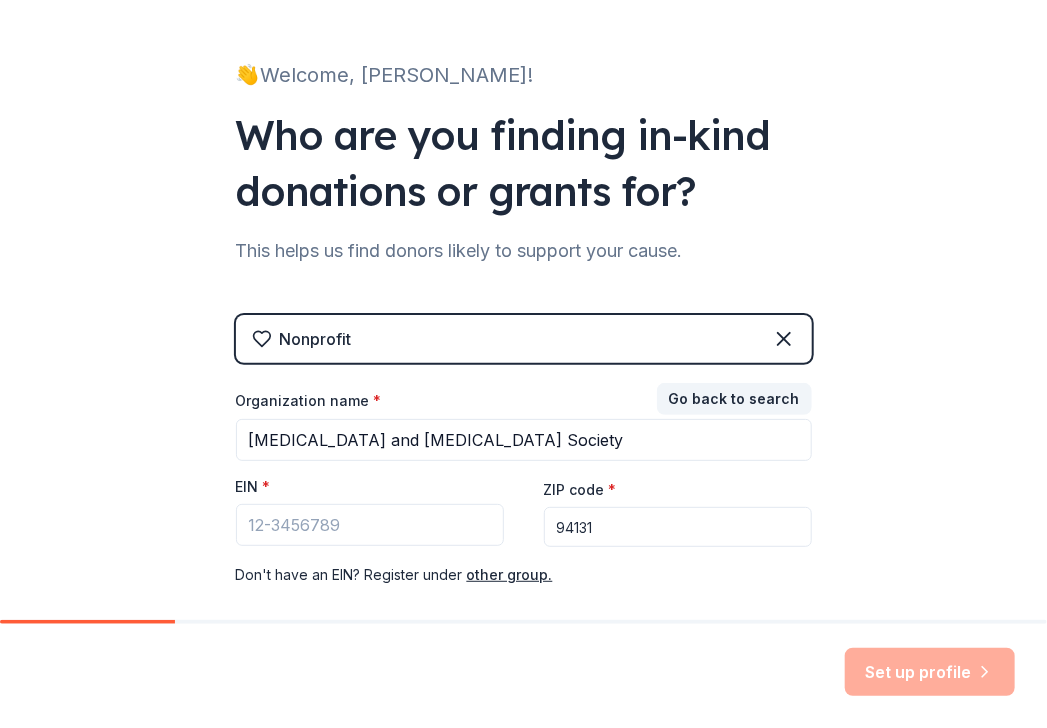 scroll, scrollTop: 3, scrollLeft: 0, axis: vertical 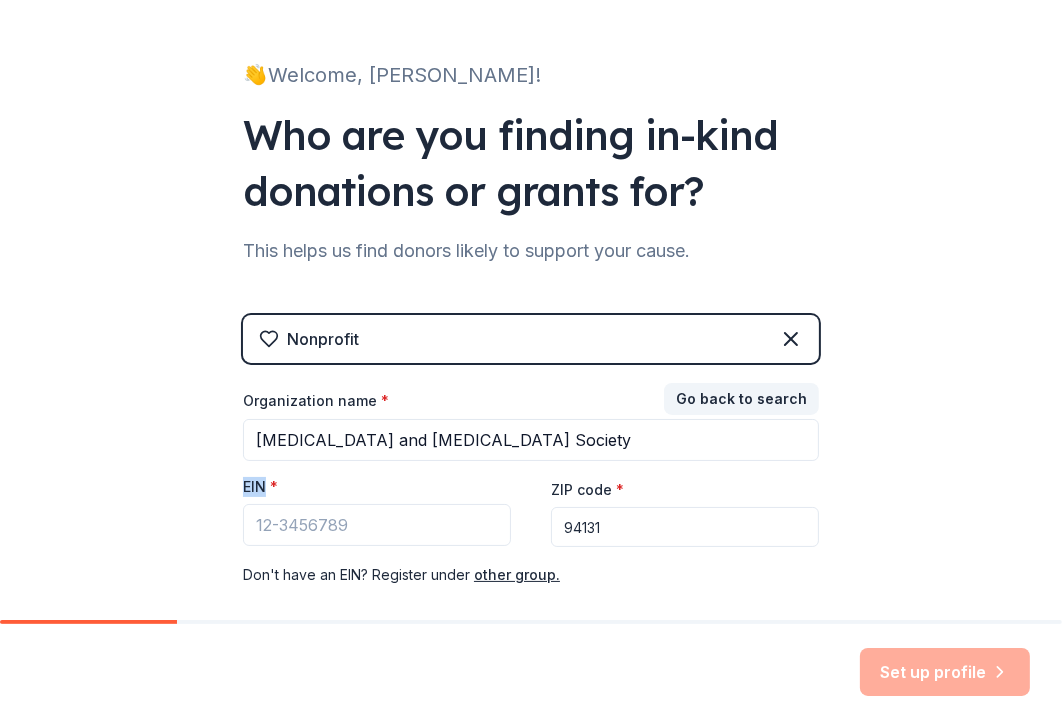 click on "👋  Welcome, Brent! Who are you finding in-kind donations or grants for? This helps us find donors likely to support your cause. Nonprofit Go back to search Organization name * Leukemia and Lymphoma Society EIN * ZIP code * 94131 Don ' t have an EIN? Register under other group." at bounding box center (531, 311) 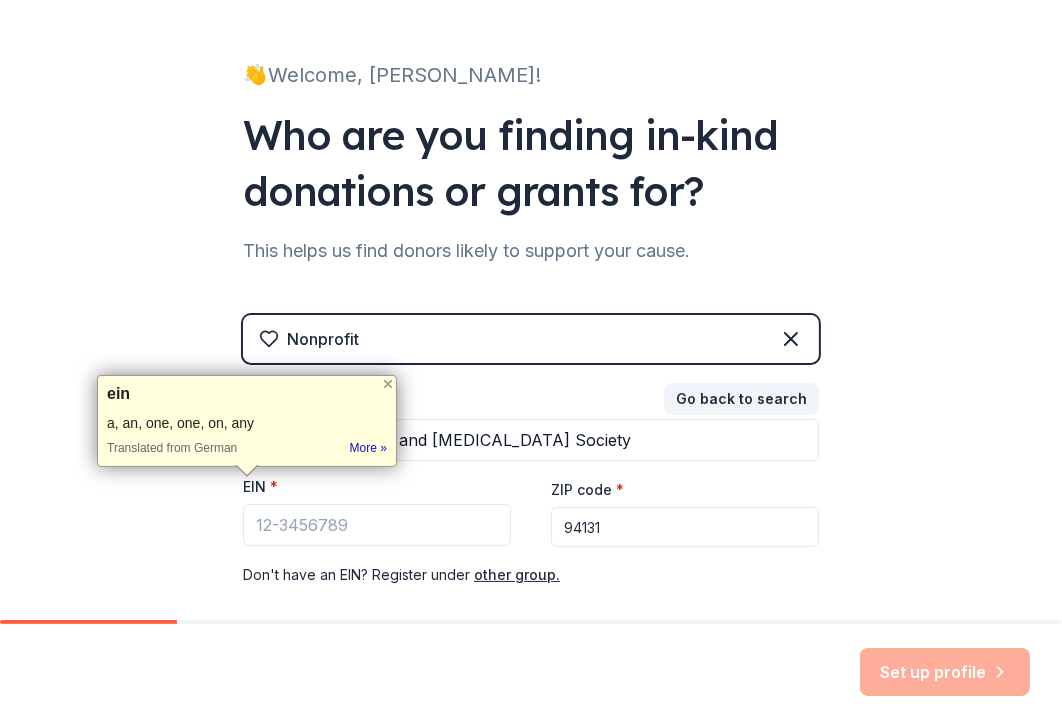 click on "👋  Welcome, Brent! Who are you finding in-kind donations or grants for? This helps us find donors likely to support your cause. Nonprofit Go back to search Organization name * Leukemia and Lymphoma Society EIN * ZIP code * 94131 Don ' t have an EIN? Register under other group." at bounding box center (531, 311) 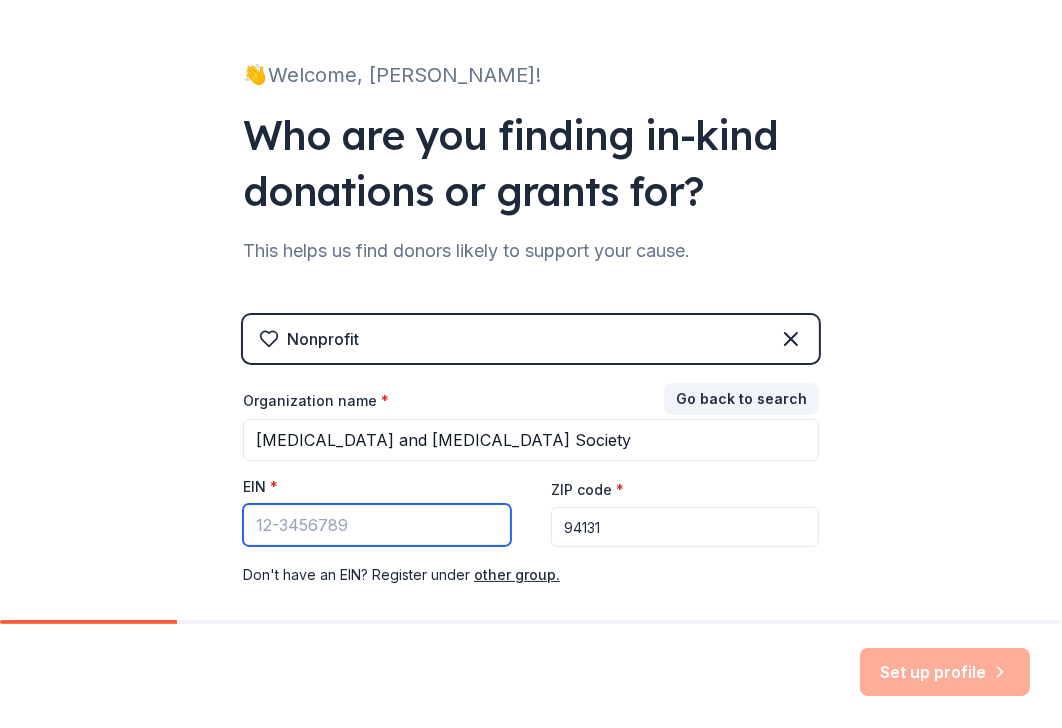 click on "EIN *" at bounding box center (377, 525) 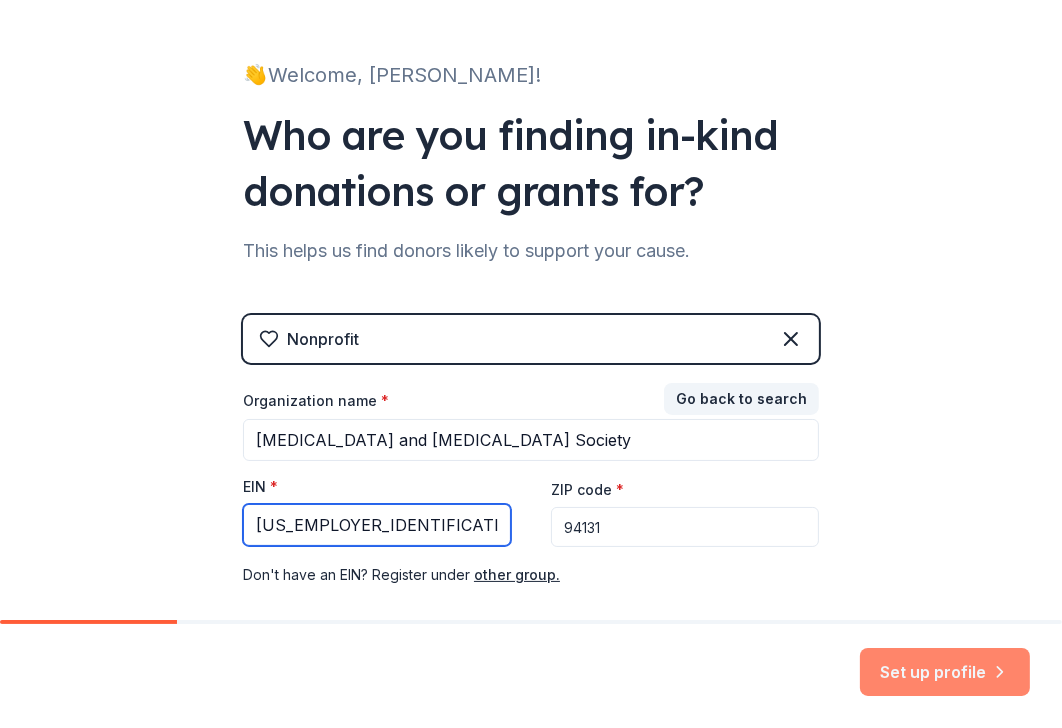 type on "13-5644916" 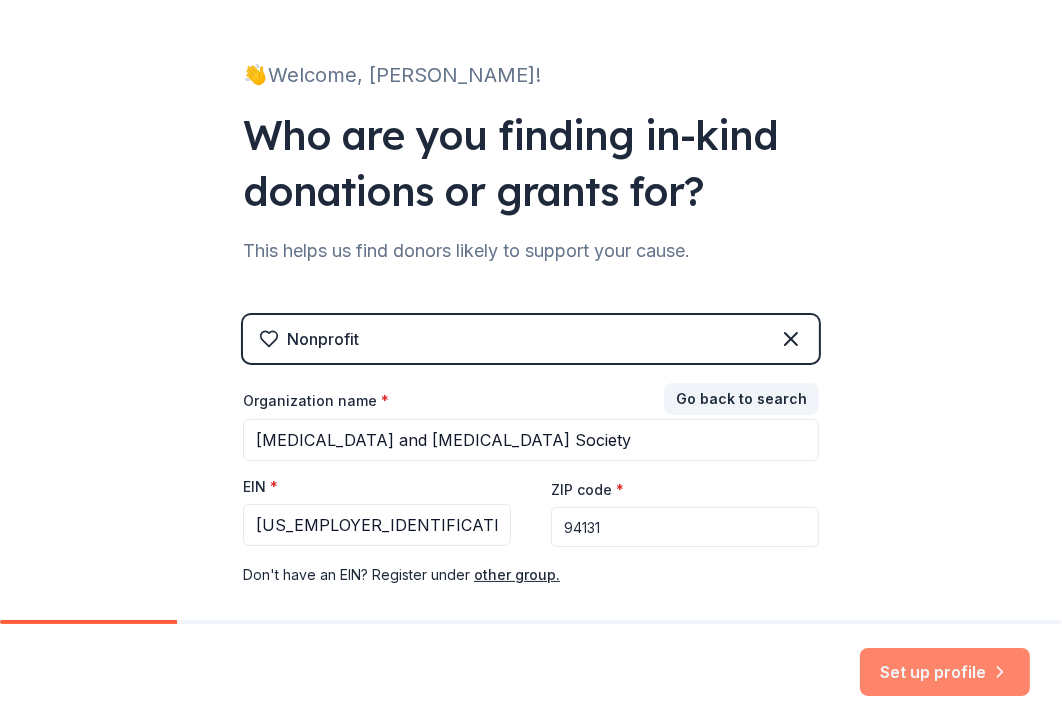 click on "Set up profile" at bounding box center [945, 672] 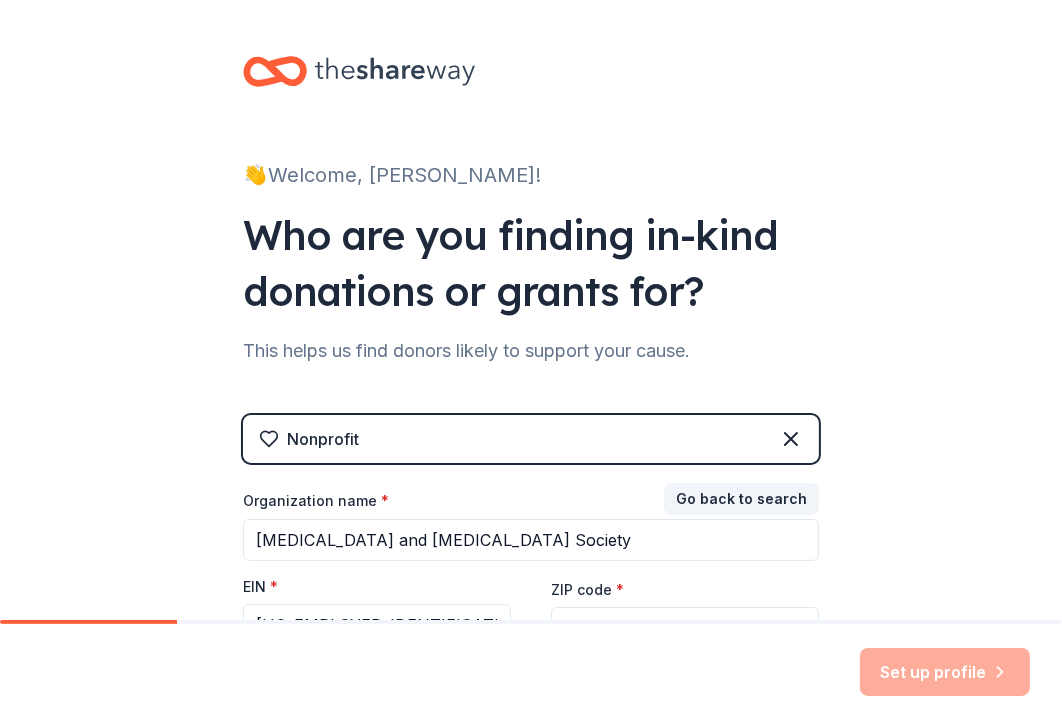 scroll, scrollTop: 70, scrollLeft: 0, axis: vertical 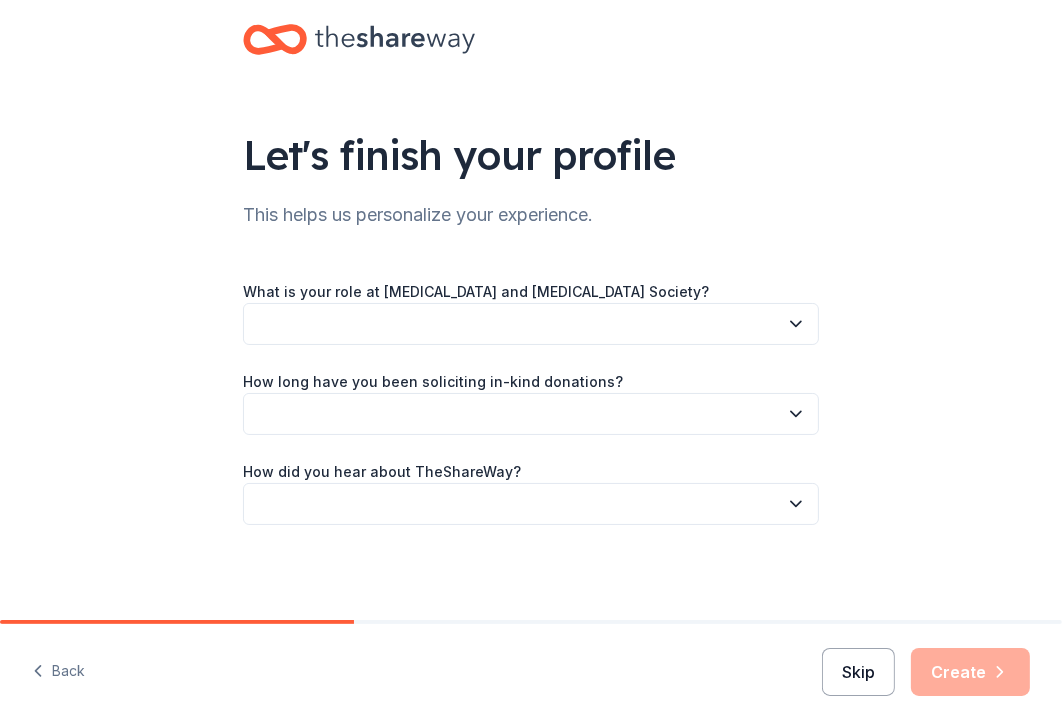 click on "Skip" at bounding box center [858, 672] 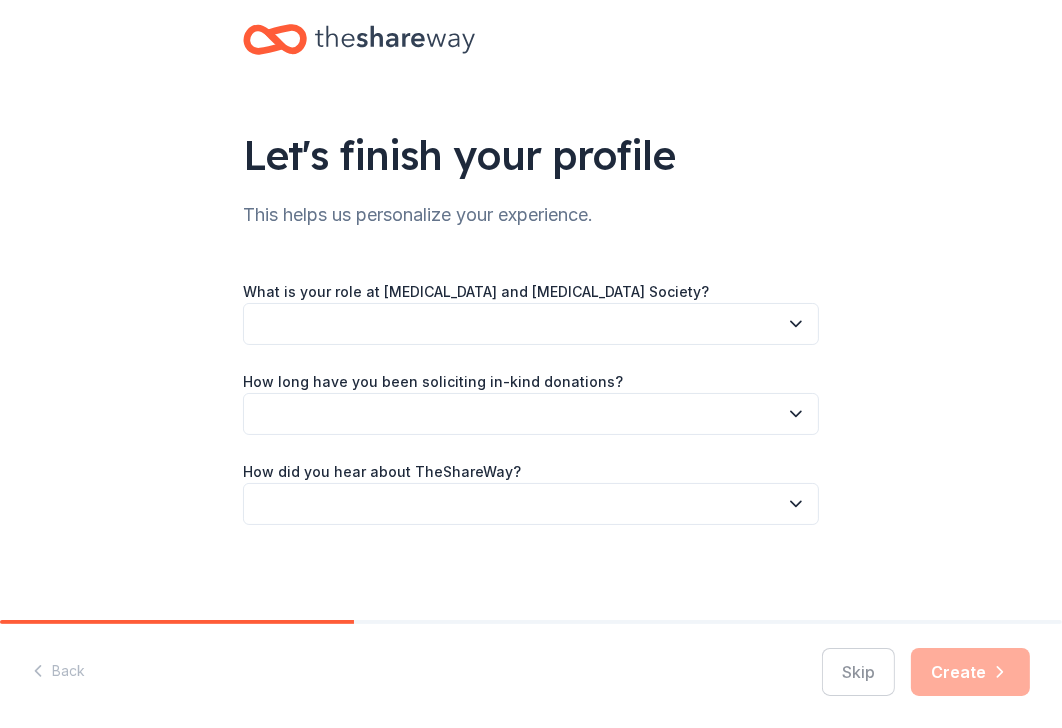 click on "Skip Create" at bounding box center (926, 672) 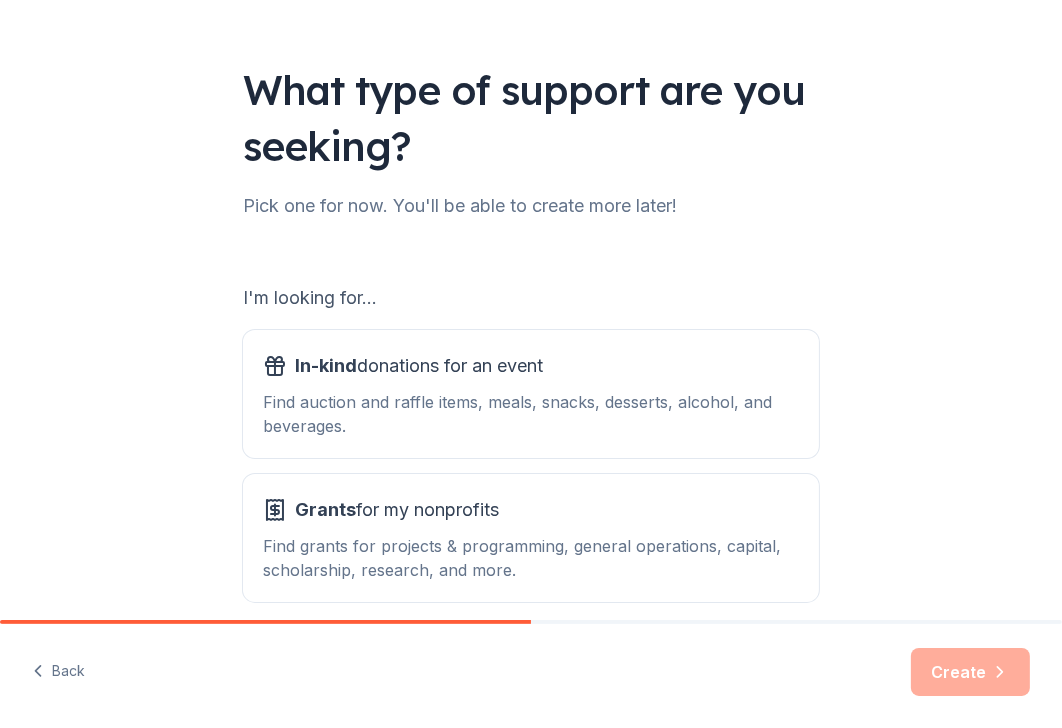 scroll, scrollTop: 186, scrollLeft: 0, axis: vertical 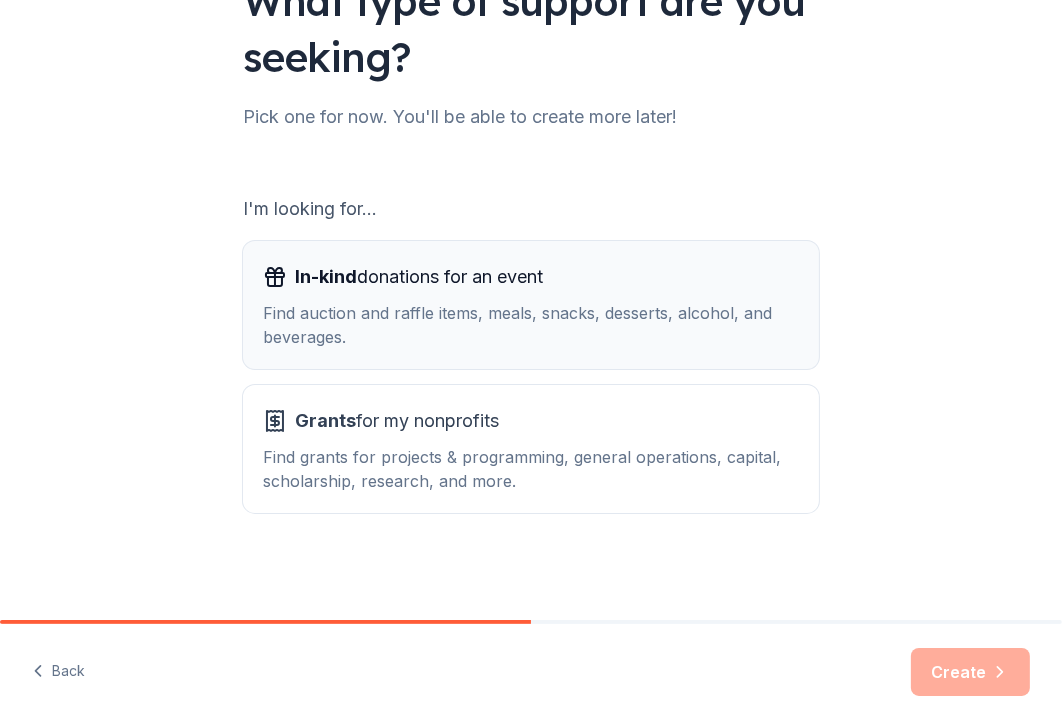 click on "In-kind  donations for an event Find auction and raffle items, meals, snacks, desserts, alcohol, and beverages." at bounding box center [531, 305] 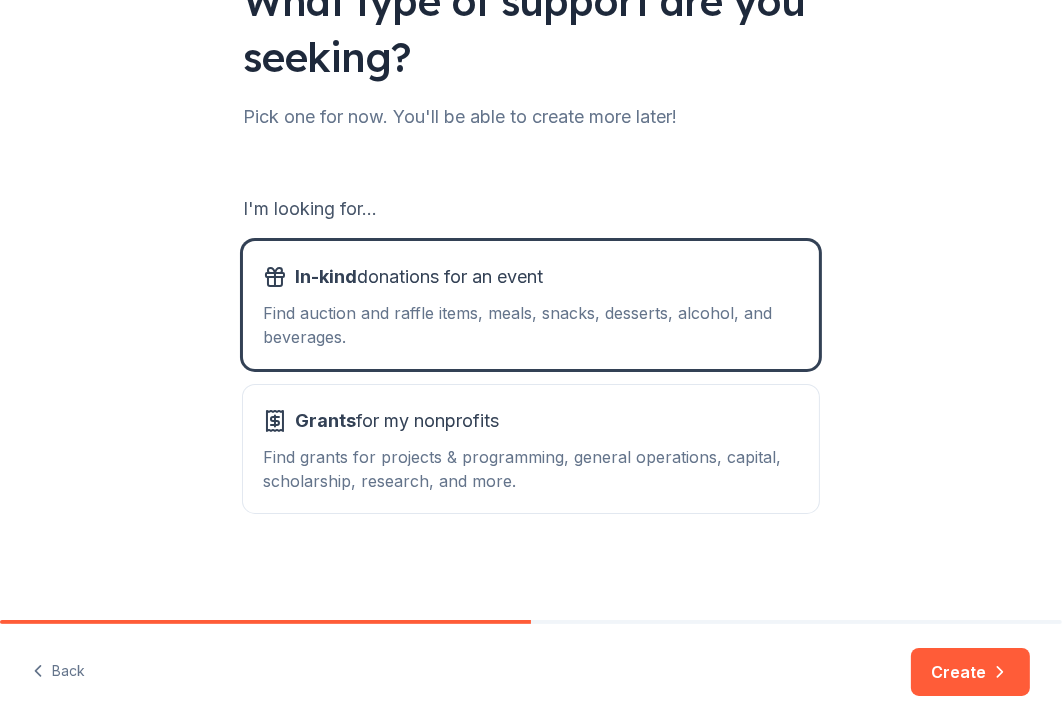 click on "Create" at bounding box center (970, 672) 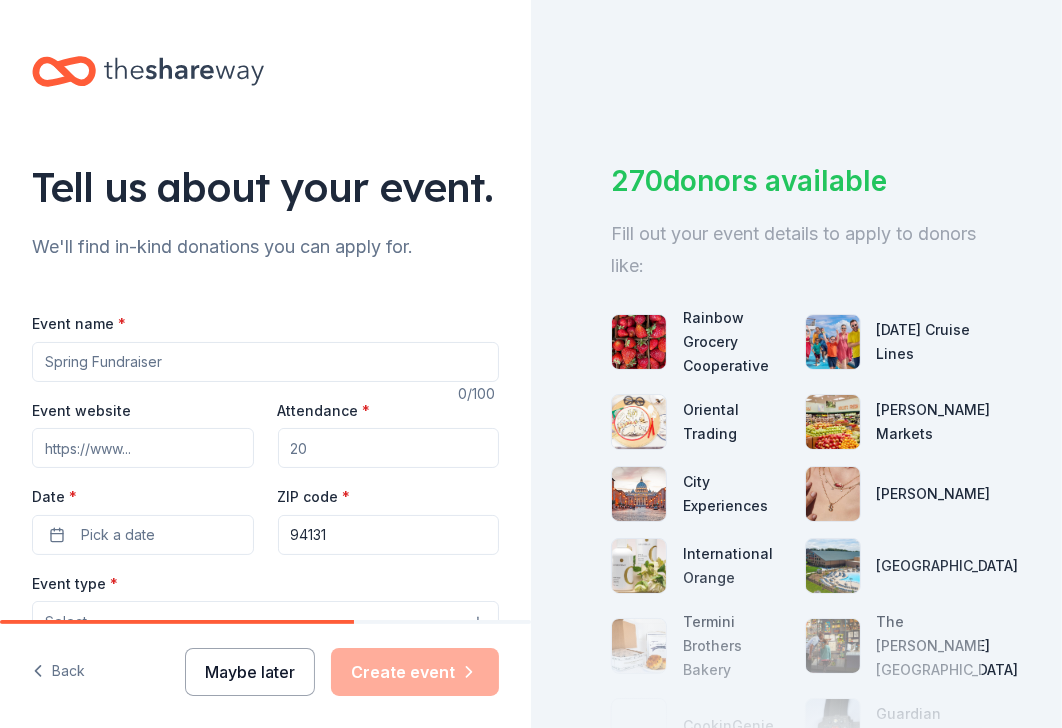 click on "Maybe later" at bounding box center [250, 672] 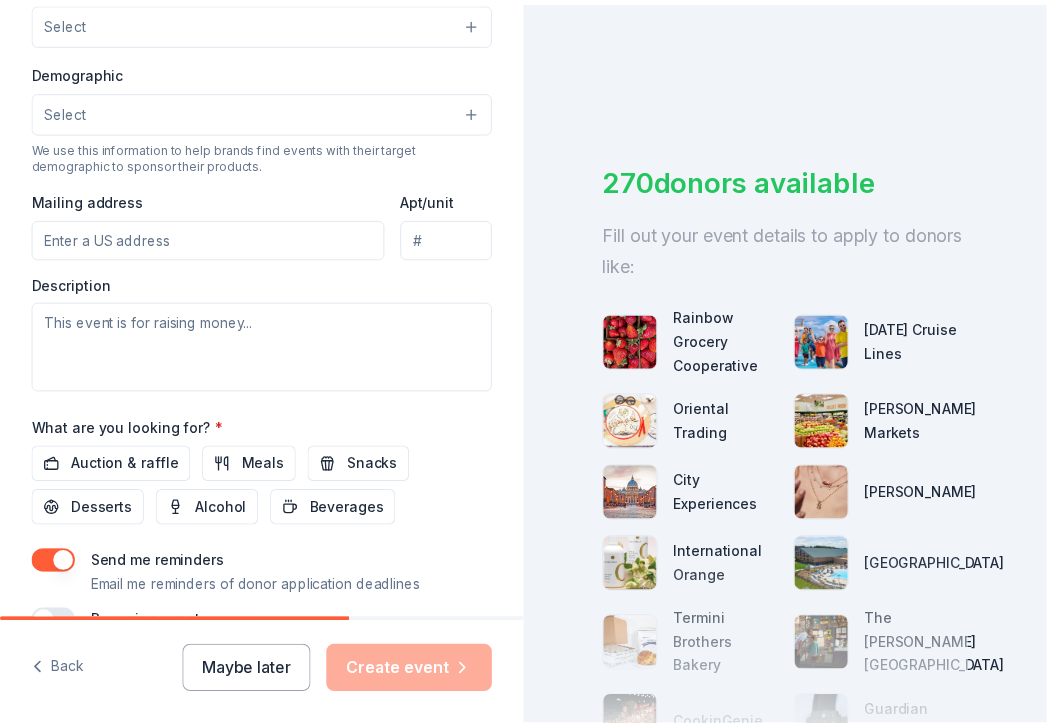 scroll, scrollTop: 764, scrollLeft: 0, axis: vertical 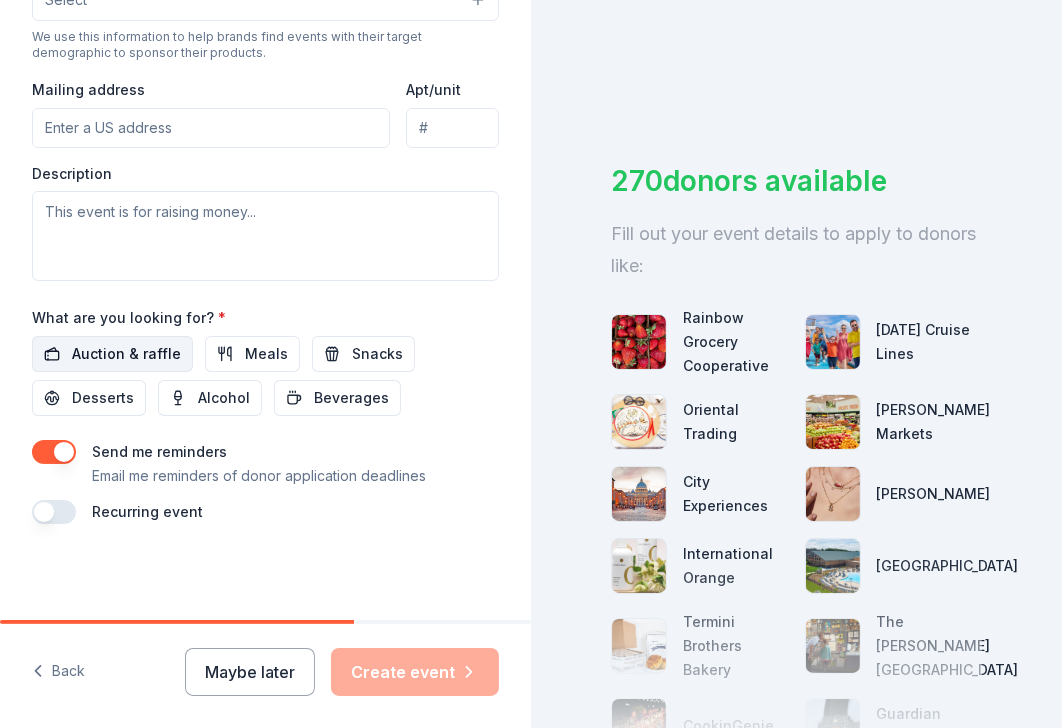 click on "Auction & raffle" at bounding box center [126, 354] 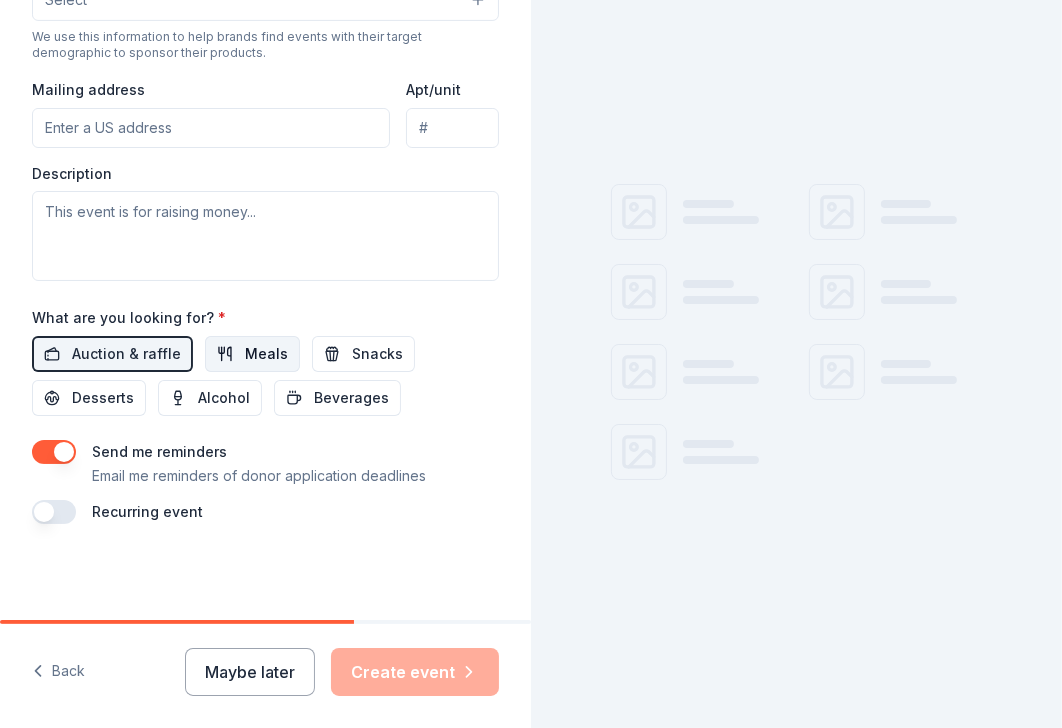 click on "Meals" at bounding box center (252, 354) 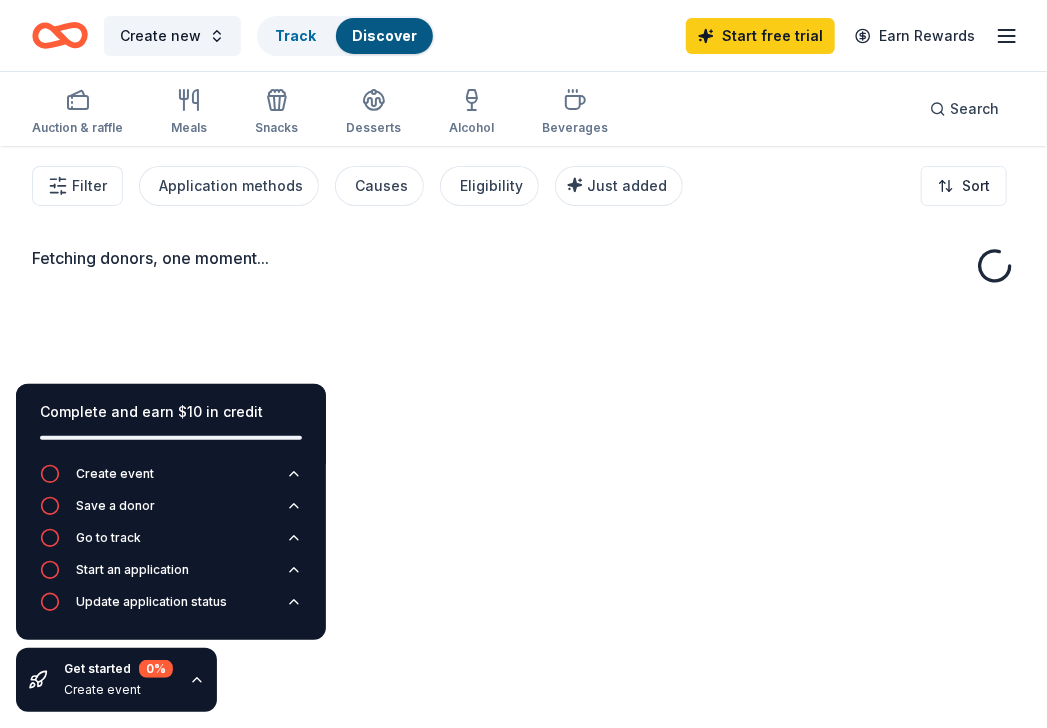 click on "Fetching donors, one moment..." at bounding box center [523, 510] 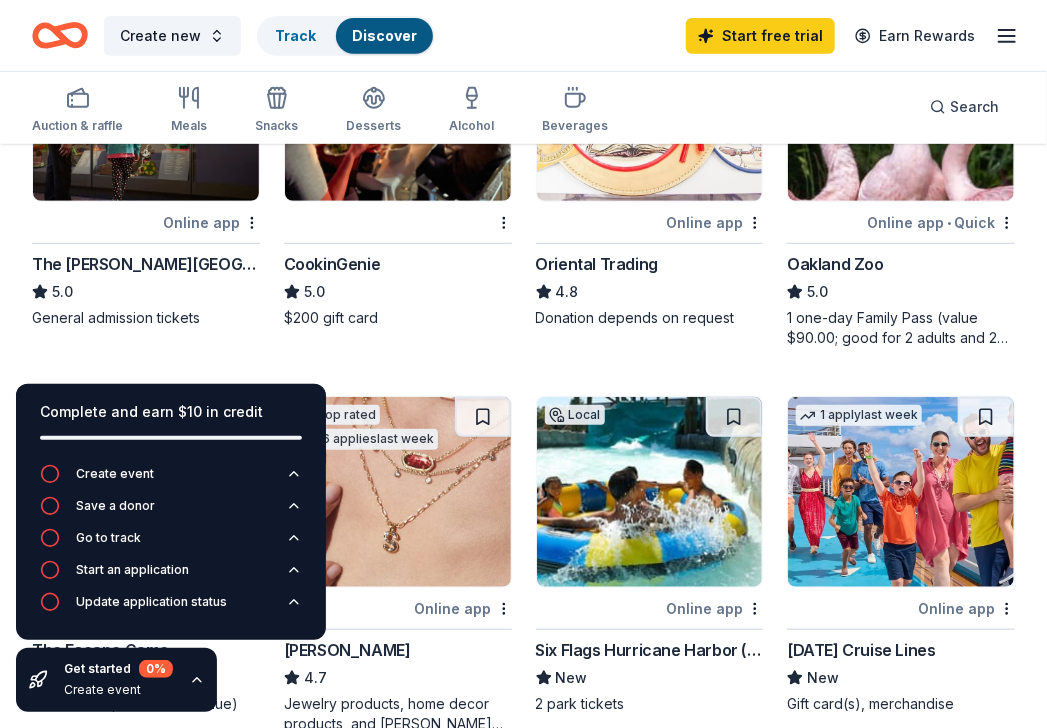 scroll, scrollTop: 100, scrollLeft: 0, axis: vertical 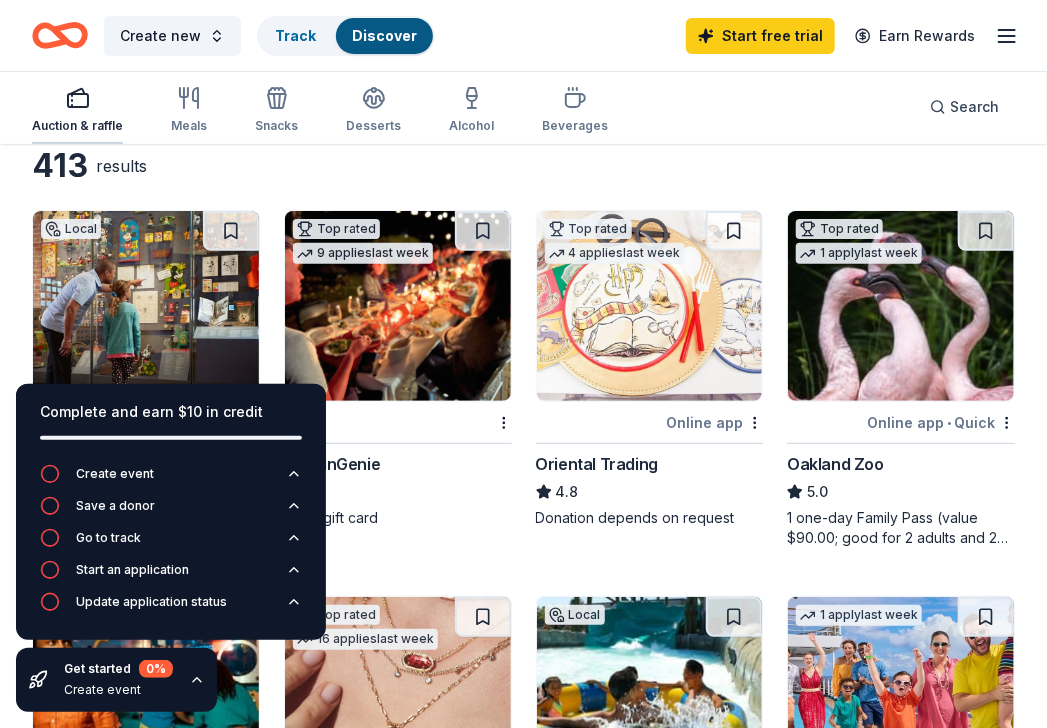 click on "Auction & raffle" at bounding box center [77, 126] 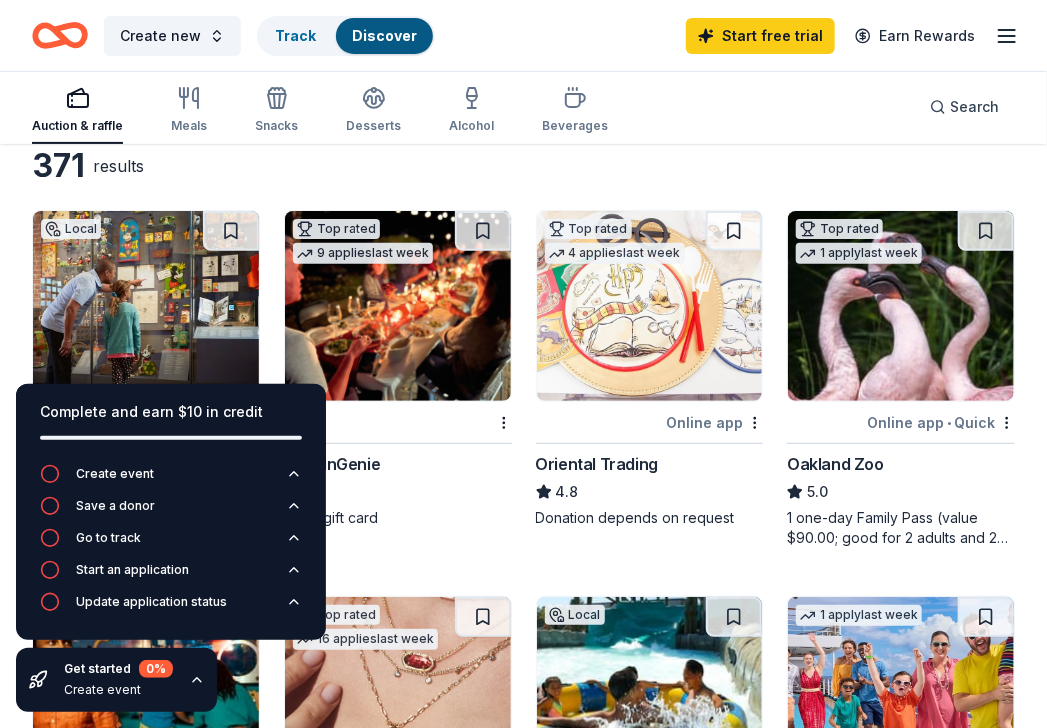 scroll, scrollTop: 200, scrollLeft: 0, axis: vertical 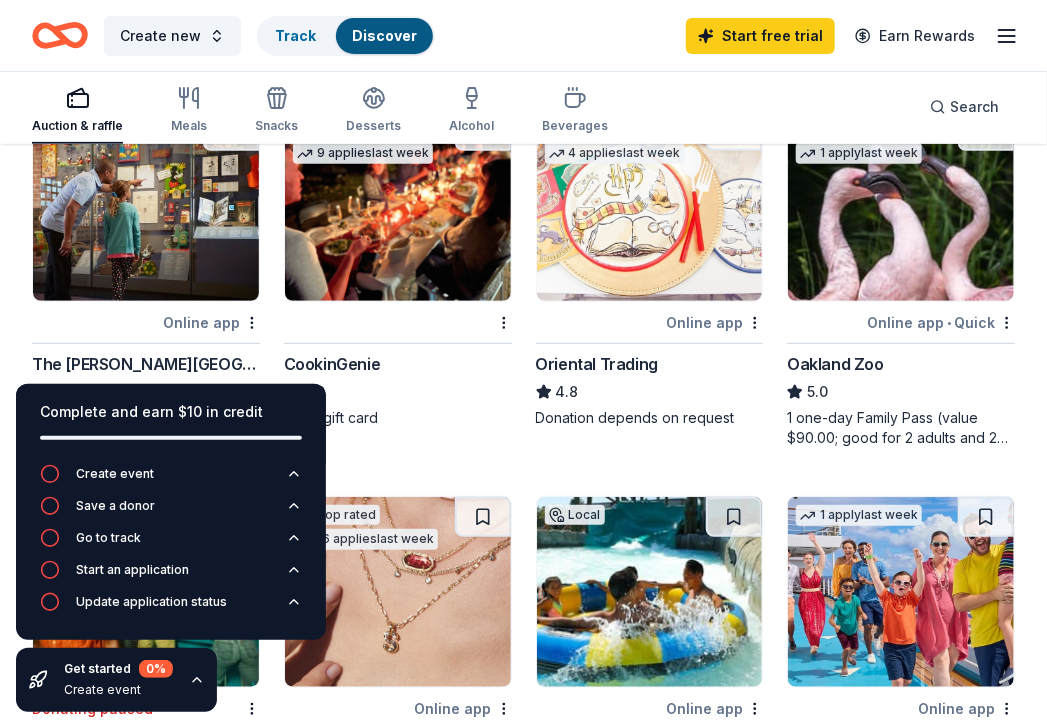 click 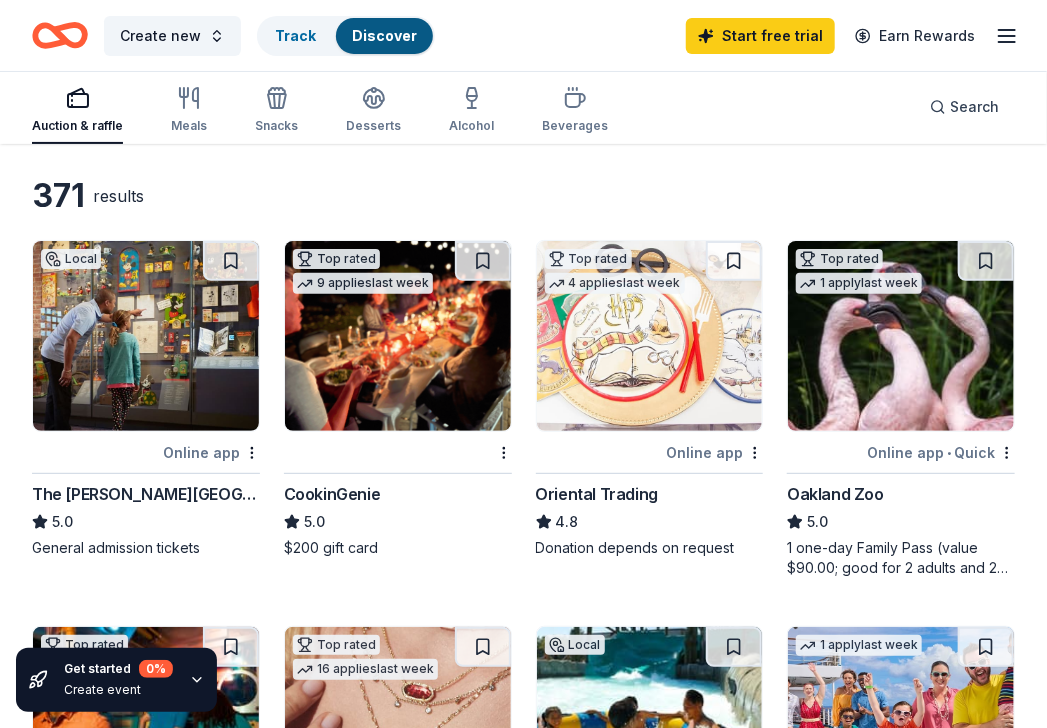 scroll, scrollTop: 100, scrollLeft: 0, axis: vertical 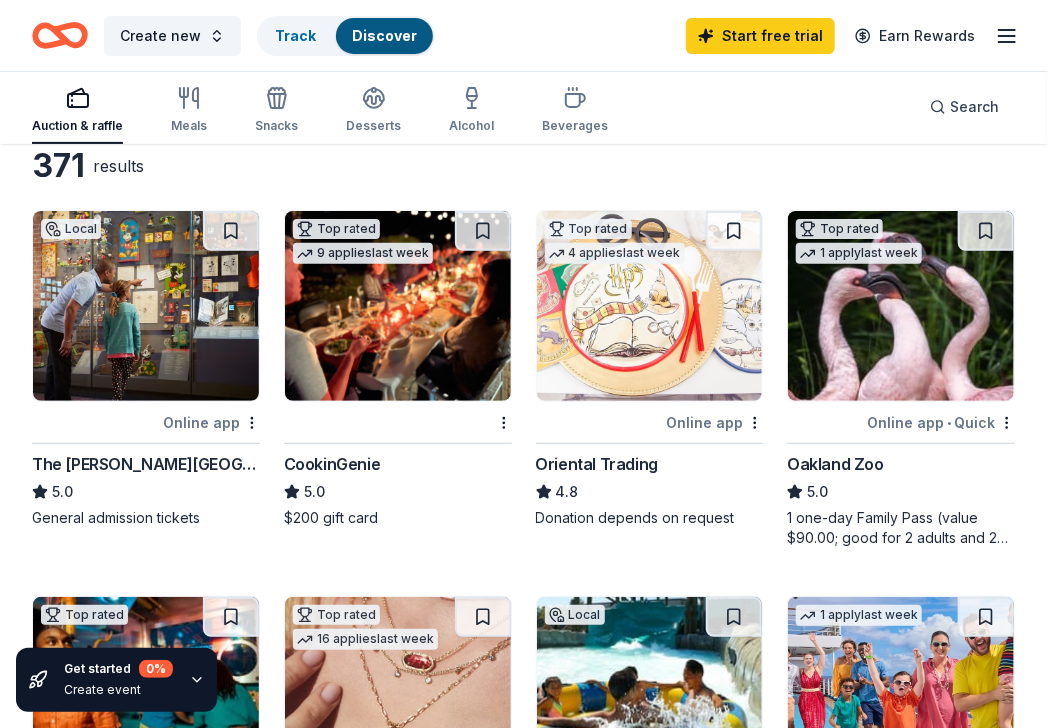 click on "CookinGenie" at bounding box center [332, 464] 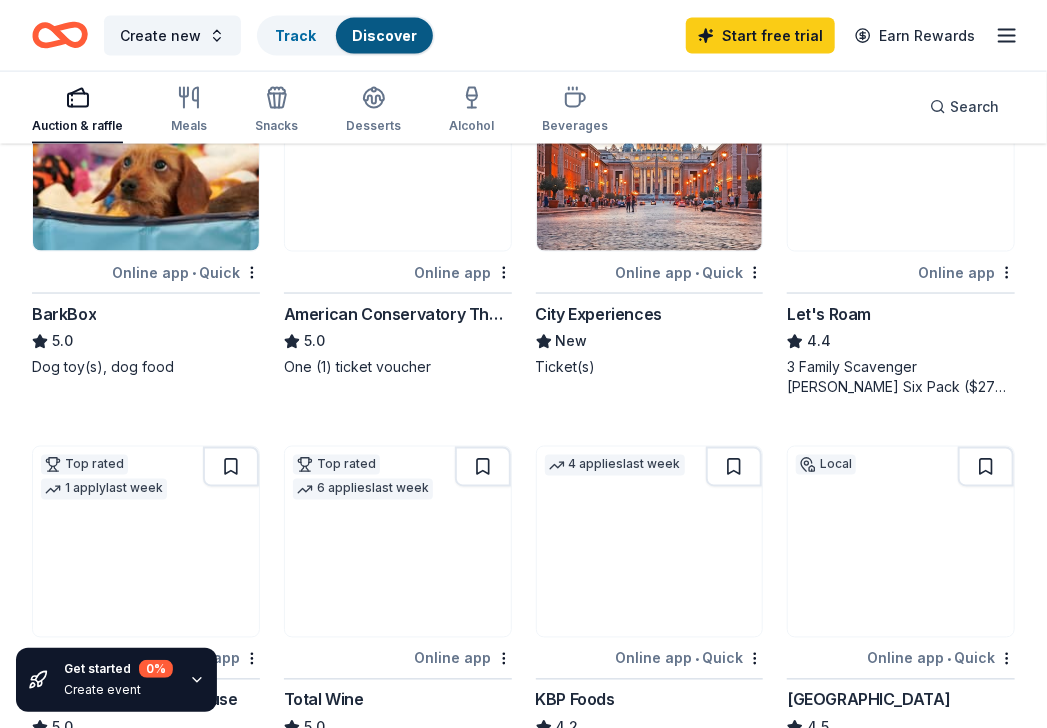 scroll, scrollTop: 1100, scrollLeft: 0, axis: vertical 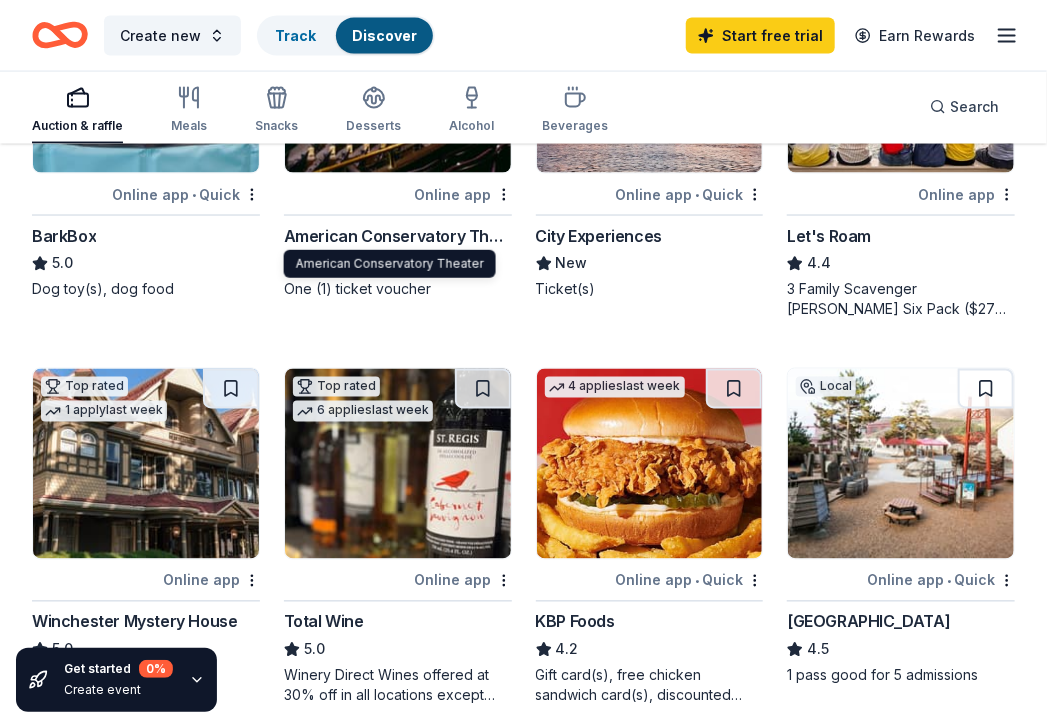 click on "American Conservatory Theater" at bounding box center (398, 236) 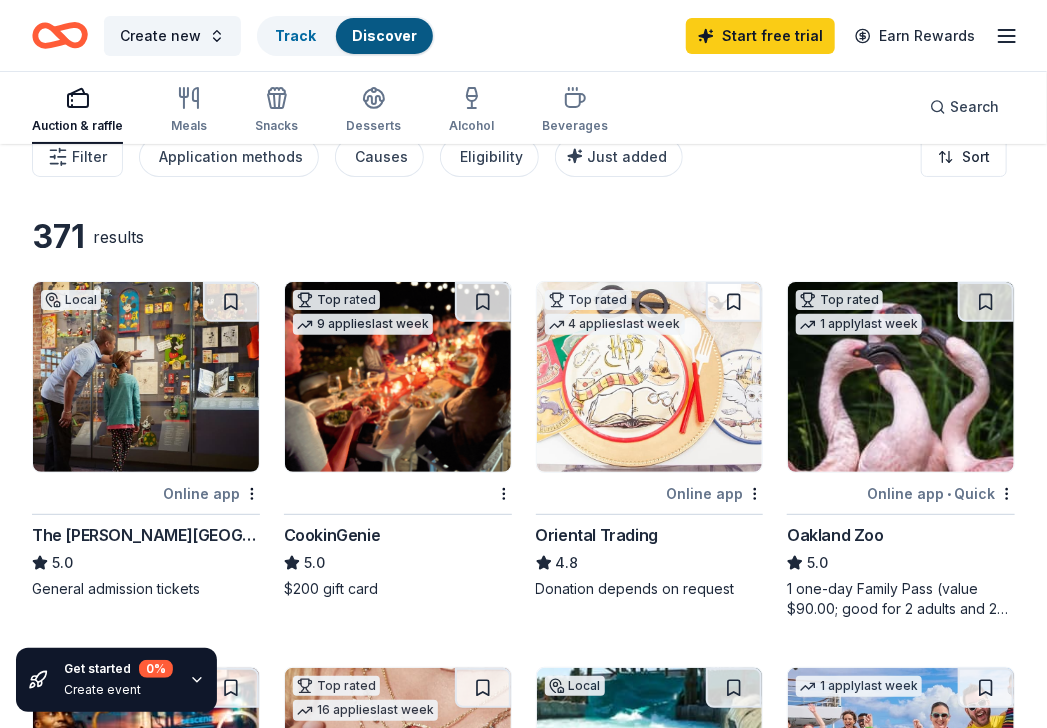 scroll, scrollTop: 0, scrollLeft: 0, axis: both 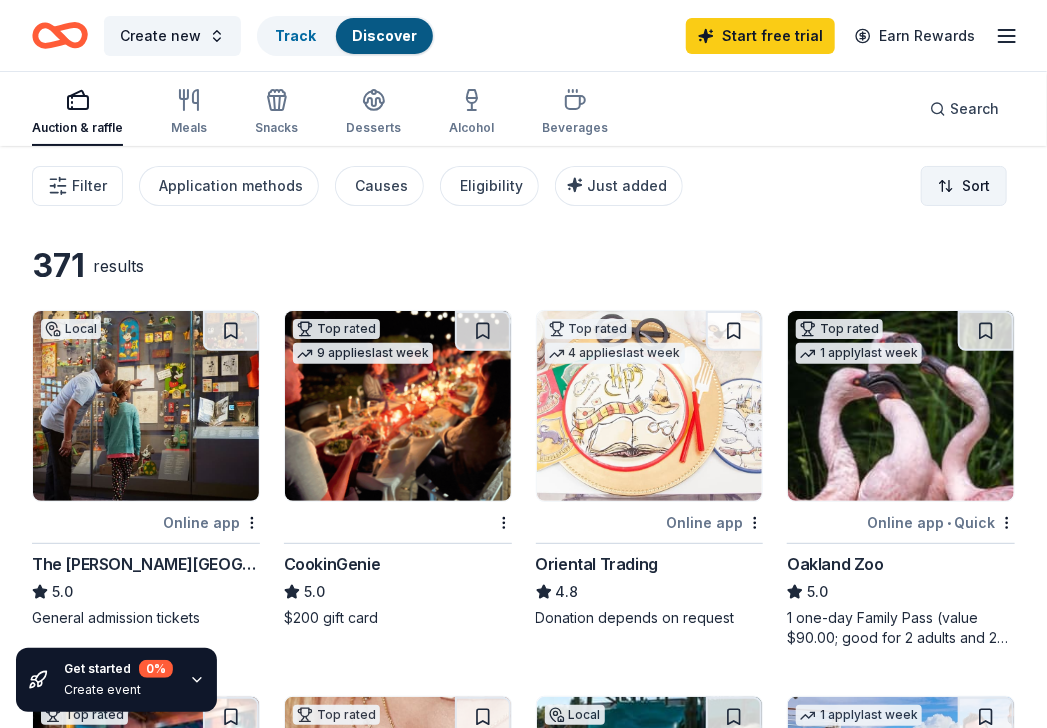 click on "Create new Track  Discover Start free  trial Earn Rewards Auction & raffle Meals Snacks Desserts Alcohol Beverages Search Filter Application methods Causes Eligibility Just added Sort Get started 0 % Create event 371 results Local Online app The Walt Disney Museum 5.0 General admission tickets Top rated 9   applies  last week CookinGenie 5.0 $200 gift card Top rated 4   applies  last week Online app Oriental Trading 4.8 Donation depends on request Top rated 1   apply  last week Online app • Quick Oakland Zoo 5.0 1 one-day Family Pass (value $90.00; good for 2 adults and 2 children; parking is included) Top rated Donating paused The Escape Game 5.0 Gift cards (up to $200 in value) Top rated 16   applies  last week Online app Kendra Scott 4.7 Jewelry products, home decor products, and Kendra Gives Back event in-store or online (or both!) where 20% of the proceeds will support the cause or people you care about. Local Online app Six Flags Hurricane Harbor (Concord) New 2 park tickets 1   apply  last week New" at bounding box center (523, 364) 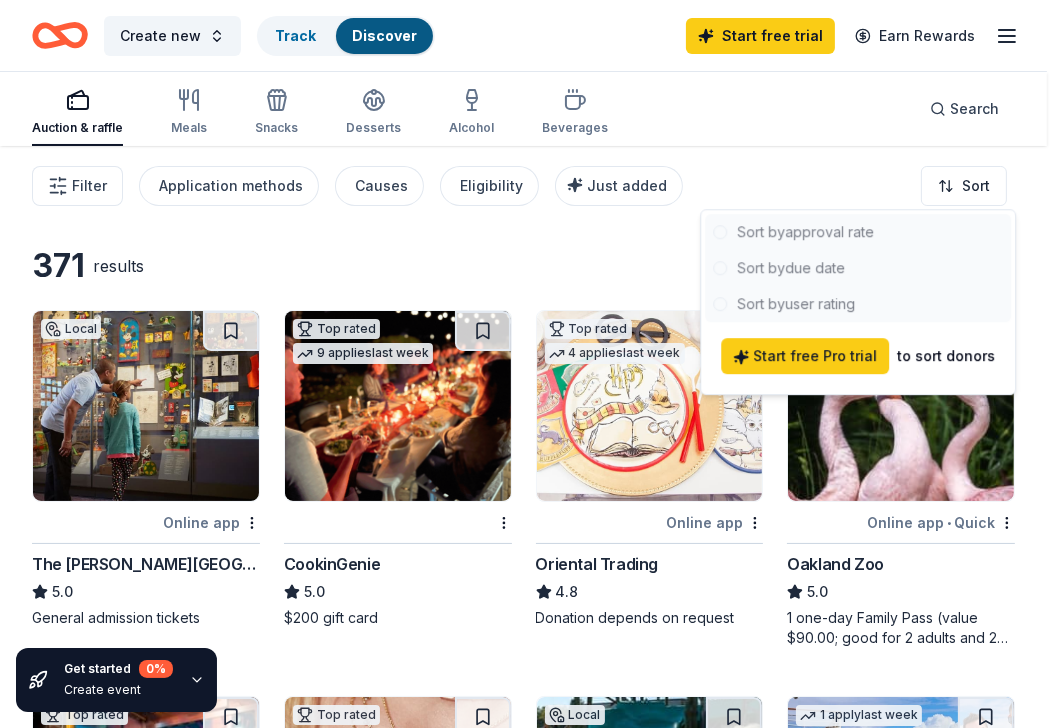 click on "Create new Track  Discover Start free  trial Earn Rewards Auction & raffle Meals Snacks Desserts Alcohol Beverages Search Filter Application methods Causes Eligibility Just added Sort Get started 0 % Create event 371 results Local Online app The Walt Disney Museum 5.0 General admission tickets Top rated 9   applies  last week CookinGenie 5.0 $200 gift card Top rated 4   applies  last week Online app Oriental Trading 4.8 Donation depends on request Top rated 1   apply  last week Online app • Quick Oakland Zoo 5.0 1 one-day Family Pass (value $90.00; good for 2 adults and 2 children; parking is included) Top rated Donating paused The Escape Game 5.0 Gift cards (up to $200 in value) Top rated 16   applies  last week Online app Kendra Scott 4.7 Jewelry products, home decor products, and Kendra Gives Back event in-store or online (or both!) where 20% of the proceeds will support the cause or people you care about. Local Online app Six Flags Hurricane Harbor (Concord) New 2 park tickets 1   apply  last week New" at bounding box center [531, 364] 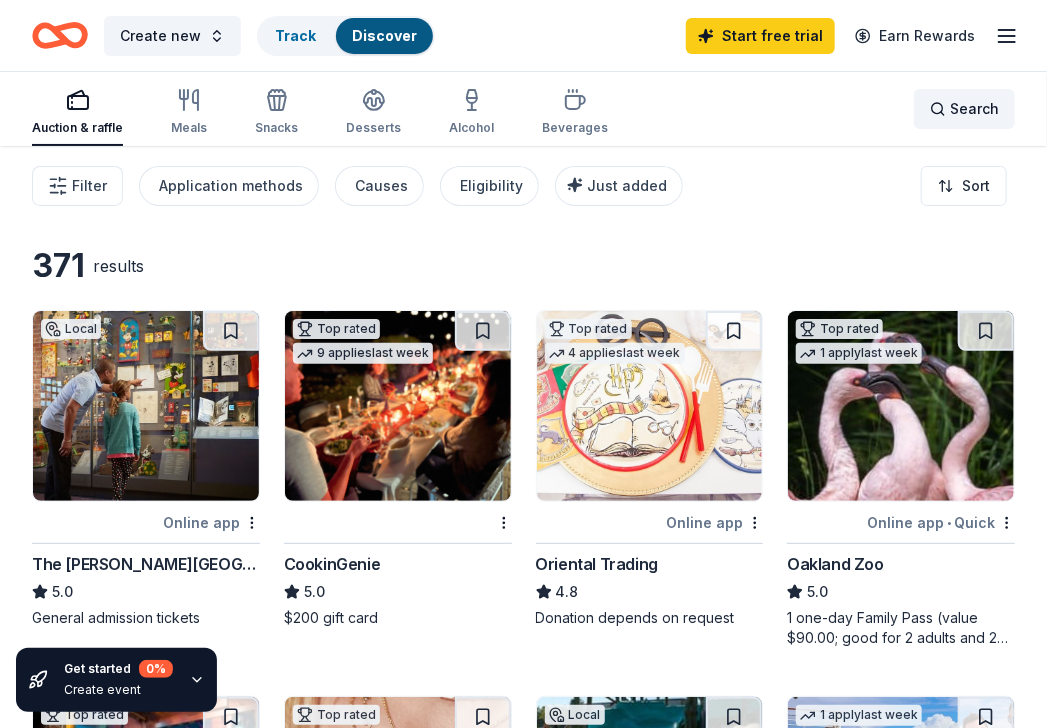 click on "Search" at bounding box center [974, 109] 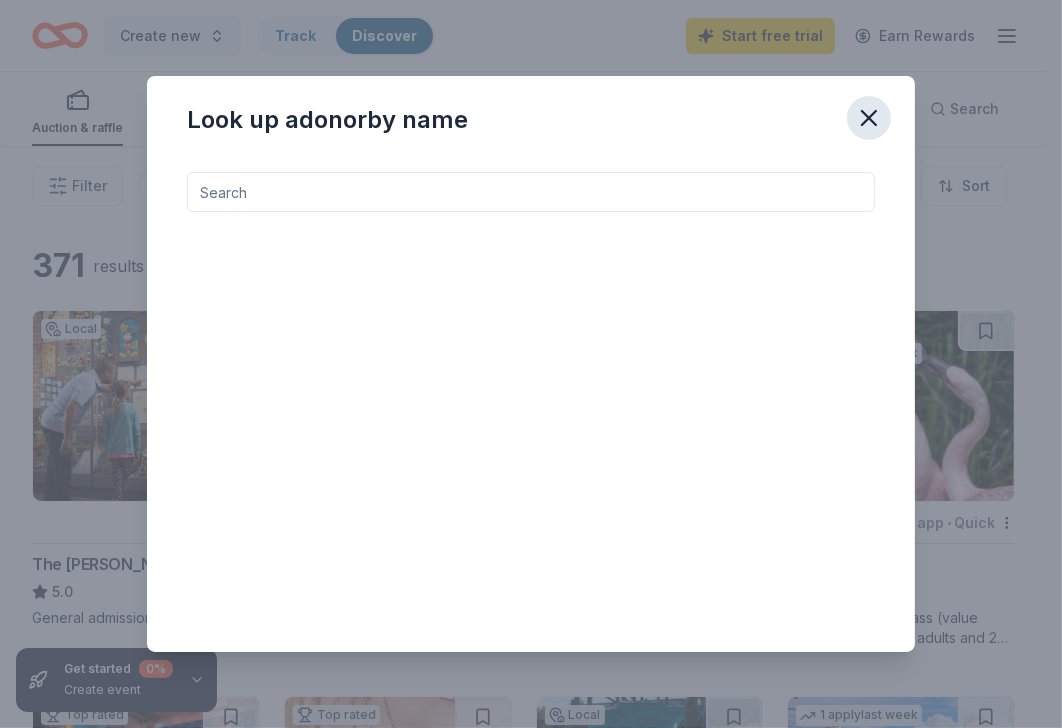 click 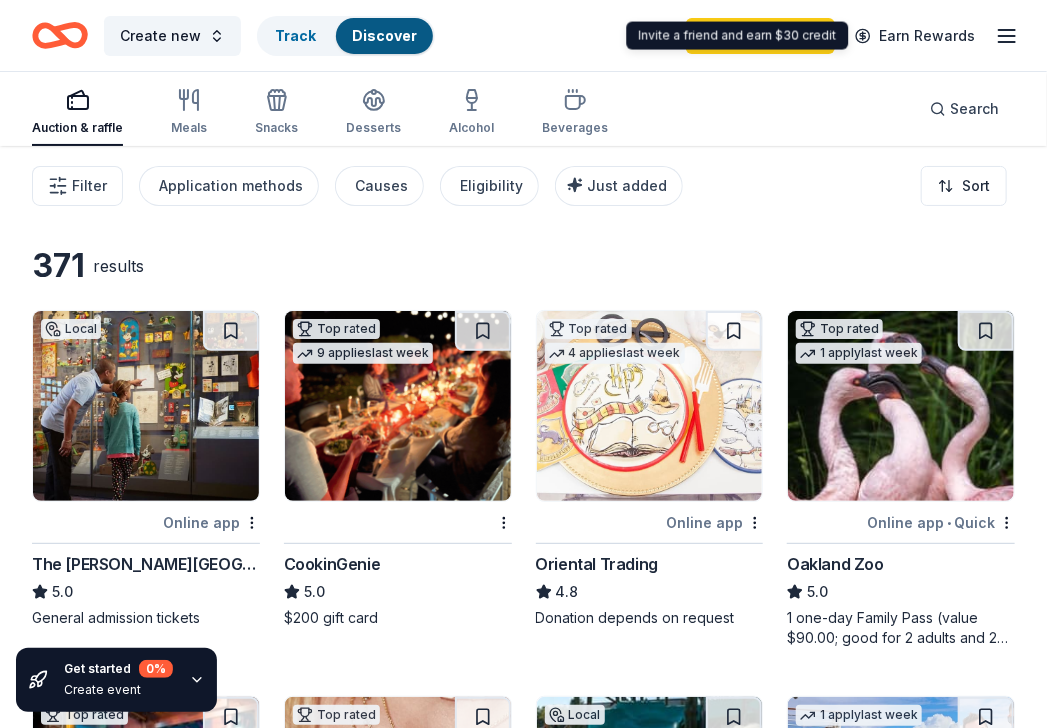 click 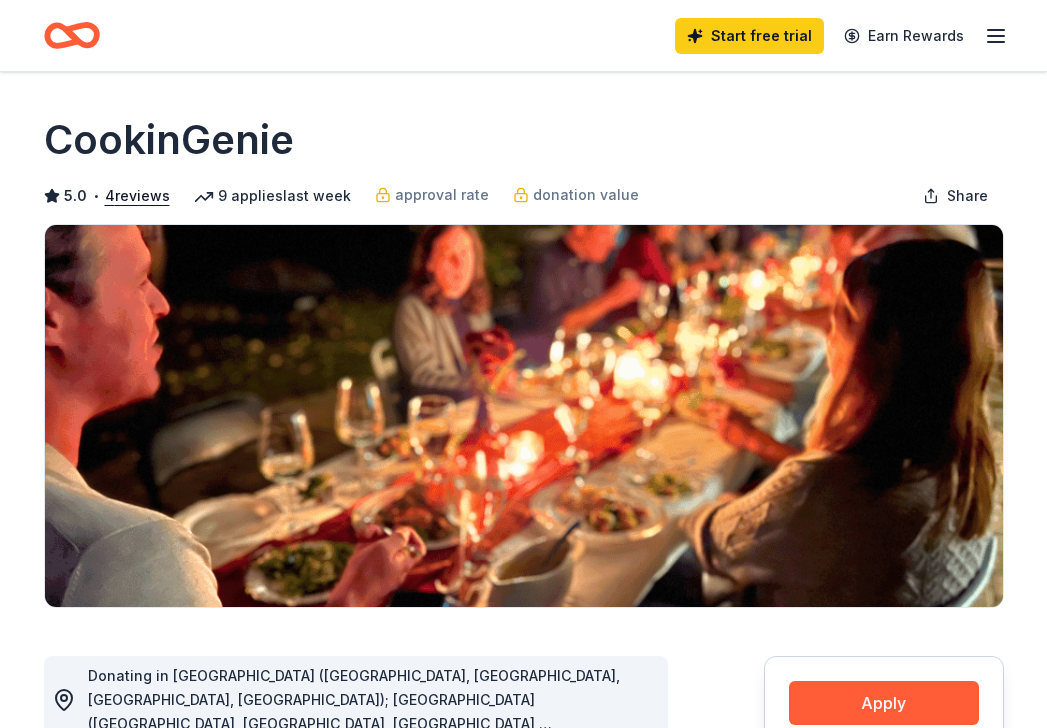scroll, scrollTop: 0, scrollLeft: 0, axis: both 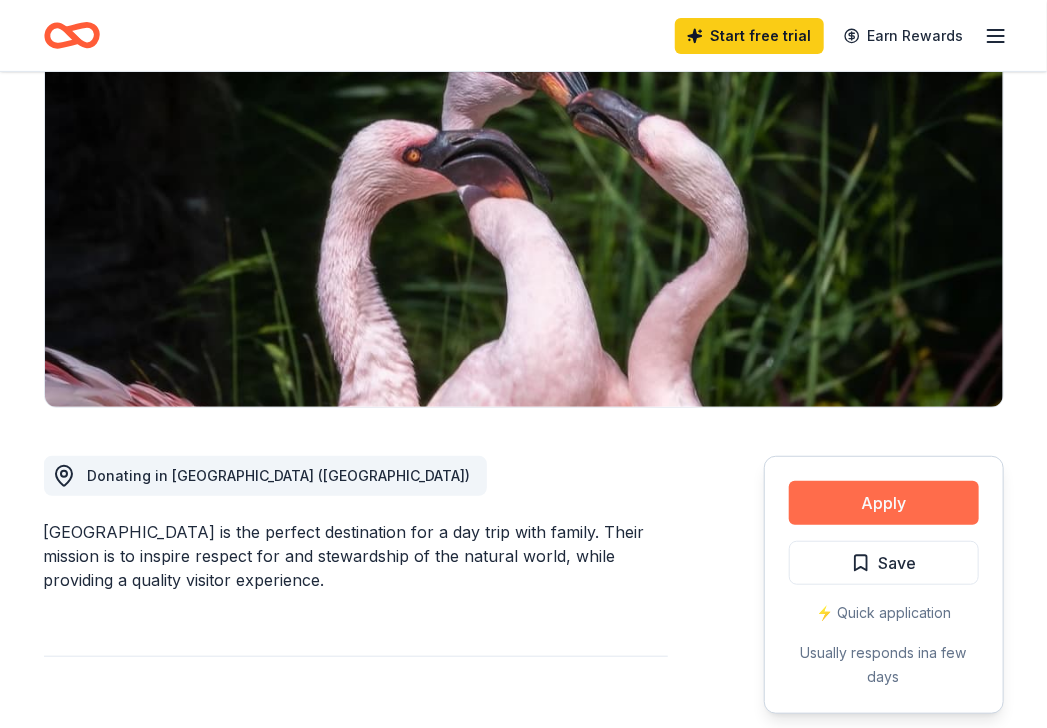 click on "Apply" at bounding box center [884, 503] 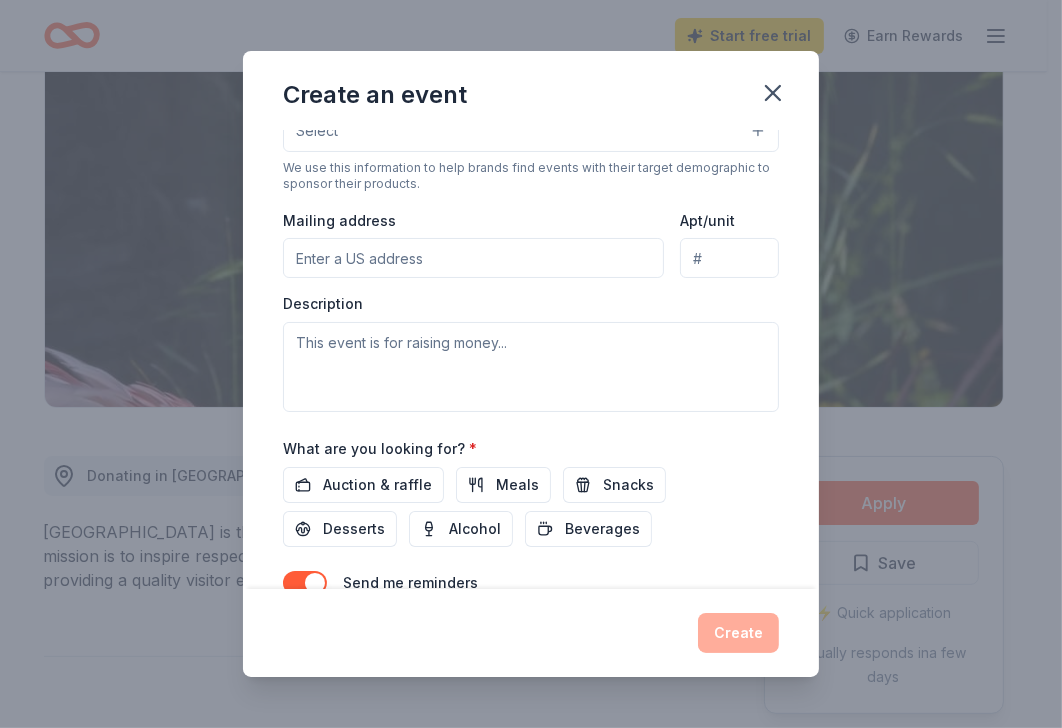 scroll, scrollTop: 495, scrollLeft: 0, axis: vertical 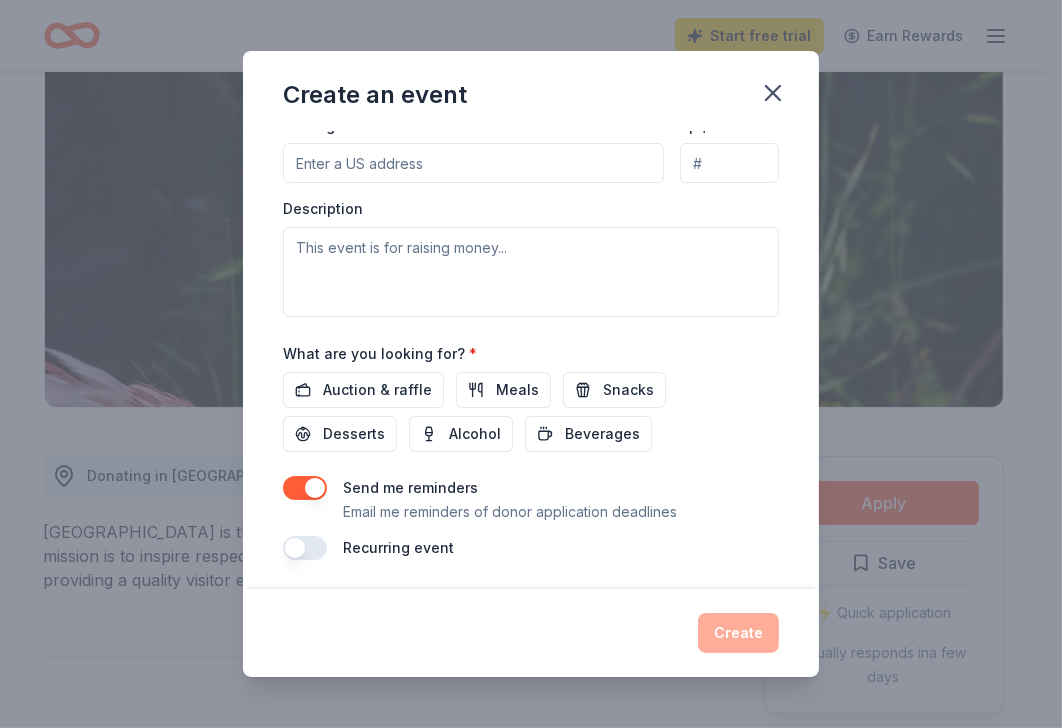 click on "Create an event Event name * 0 /100 Event website Attendance * Date * Pick a date ZIP code * Event type * Select Demographic Select We use this information to help brands find events with their target demographic to sponsor their products. Mailing address Apt/unit Description What are you looking for? * Auction & raffle Meals Snacks Desserts Alcohol Beverages Send me reminders Email me reminders of donor application deadlines Recurring event Create" at bounding box center (531, 364) 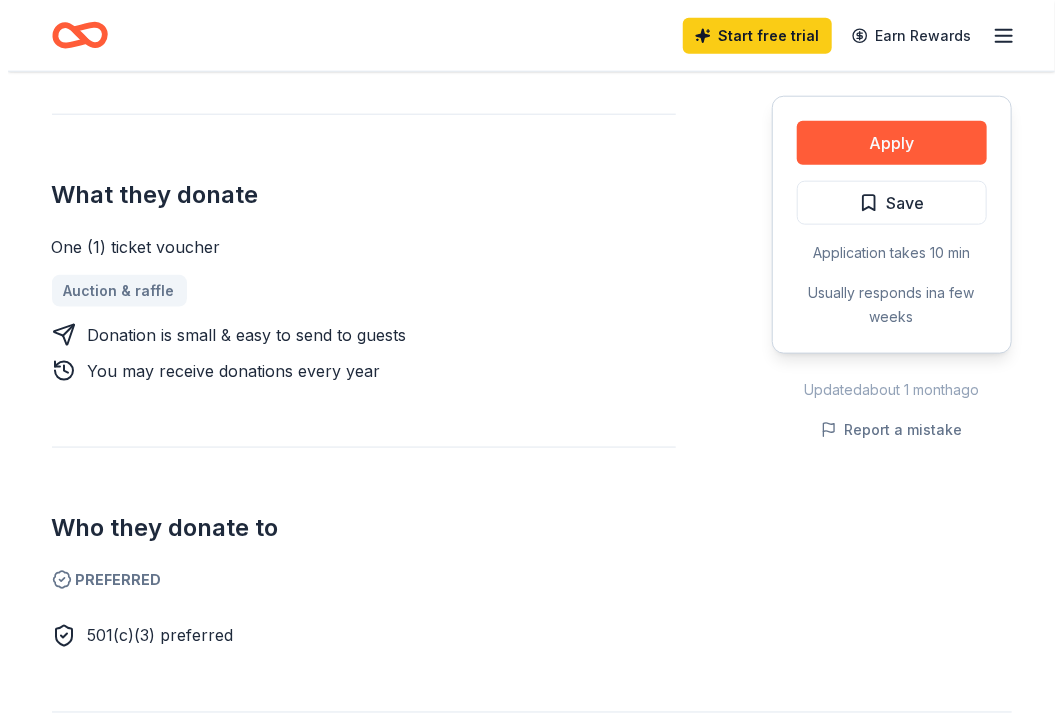 scroll, scrollTop: 900, scrollLeft: 0, axis: vertical 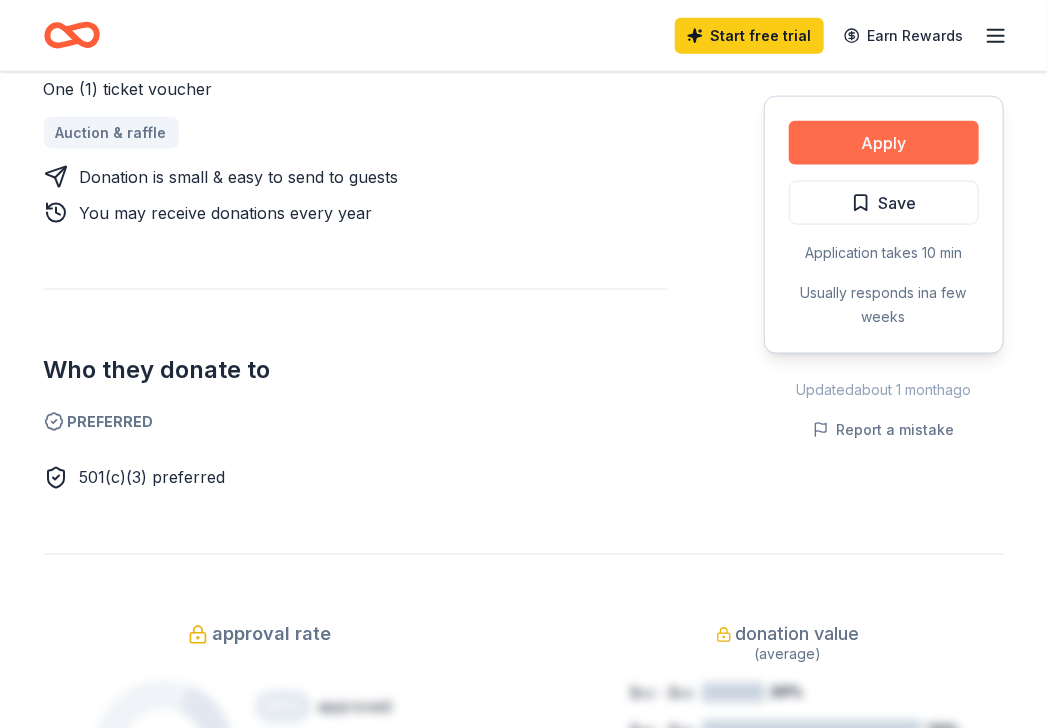 click on "Apply" at bounding box center [884, 143] 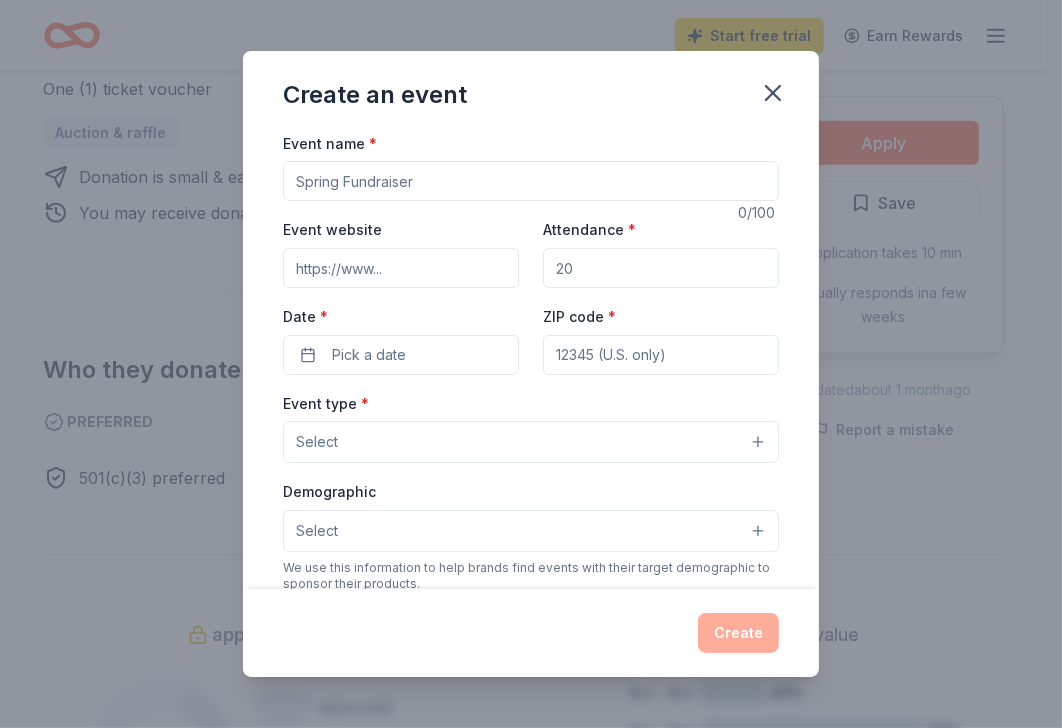 click on "Event name *" at bounding box center (531, 181) 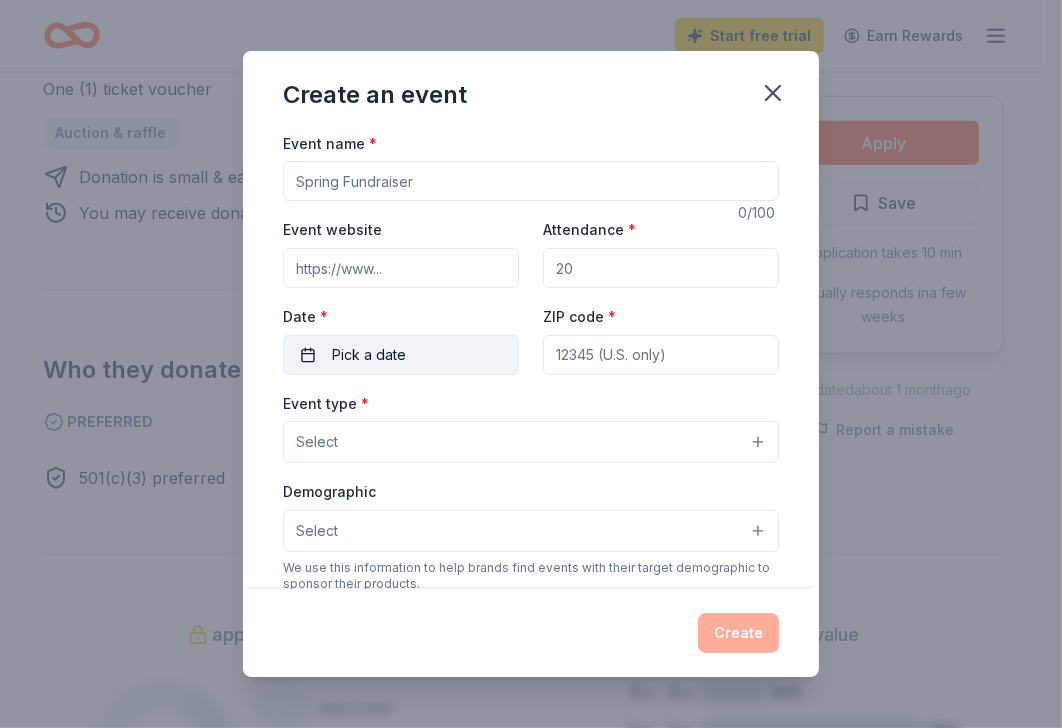 click on "Pick a date" at bounding box center [369, 355] 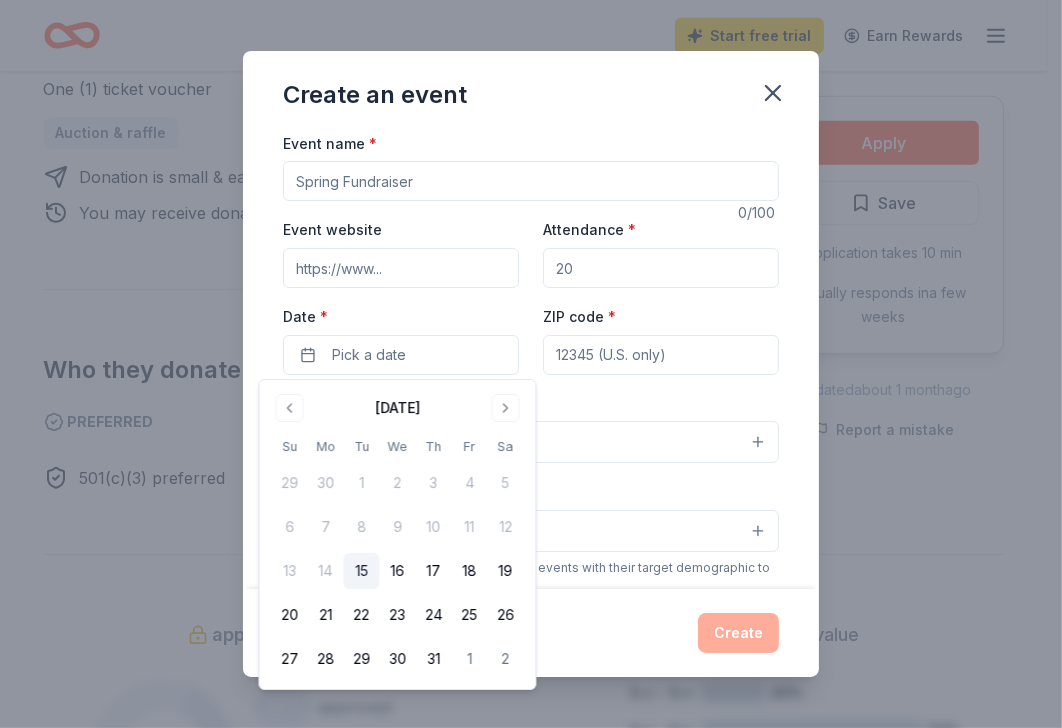 click on "ZIP code *" at bounding box center [661, 355] 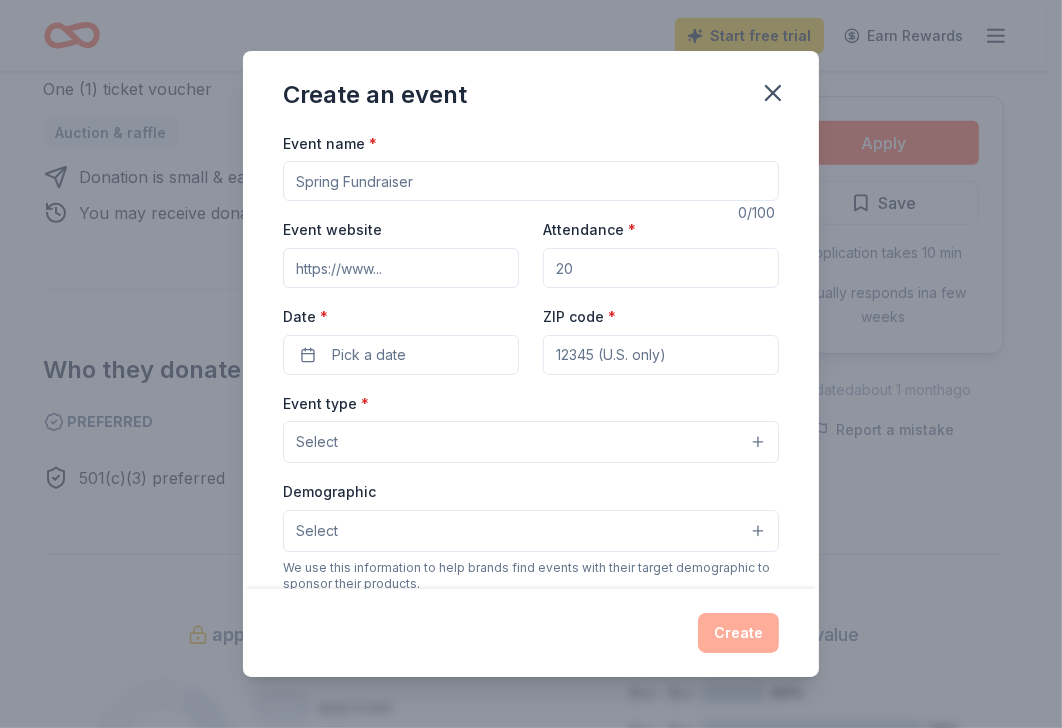 click on "Select" at bounding box center (531, 442) 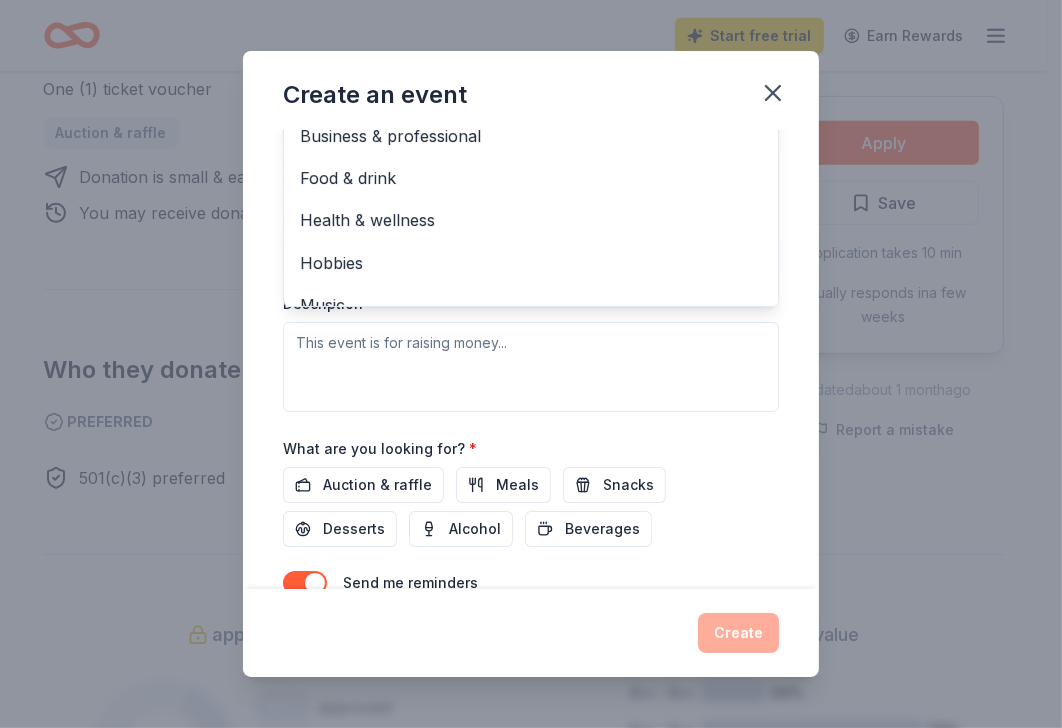 click on "Event name * 0 /100 Event website Attendance * Date * Pick a date ZIP code * Event type * Select Fundraiser Business & professional Food & drink Health & wellness Hobbies Music Performing & visual arts Demographic Select We use this information to help brands find events with their target demographic to sponsor their products. Mailing address Apt/unit Description What are you looking for? * Auction & raffle Meals Snacks Desserts Alcohol Beverages Send me reminders Email me reminders of donor application deadlines Recurring event" at bounding box center (531, 193) 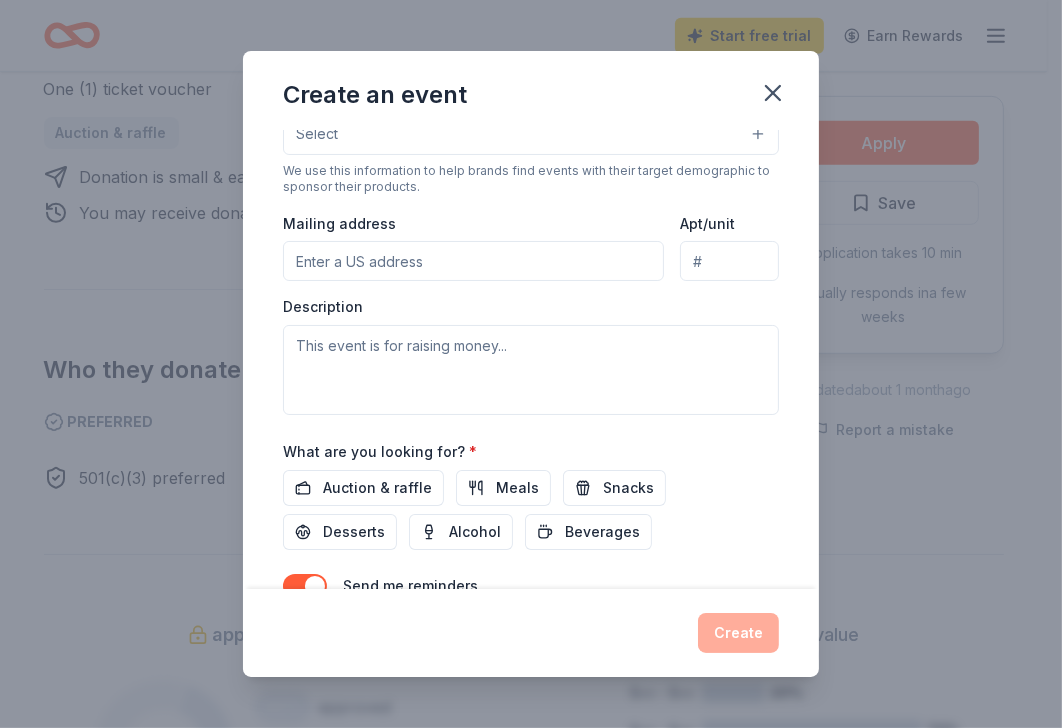 scroll, scrollTop: 296, scrollLeft: 0, axis: vertical 